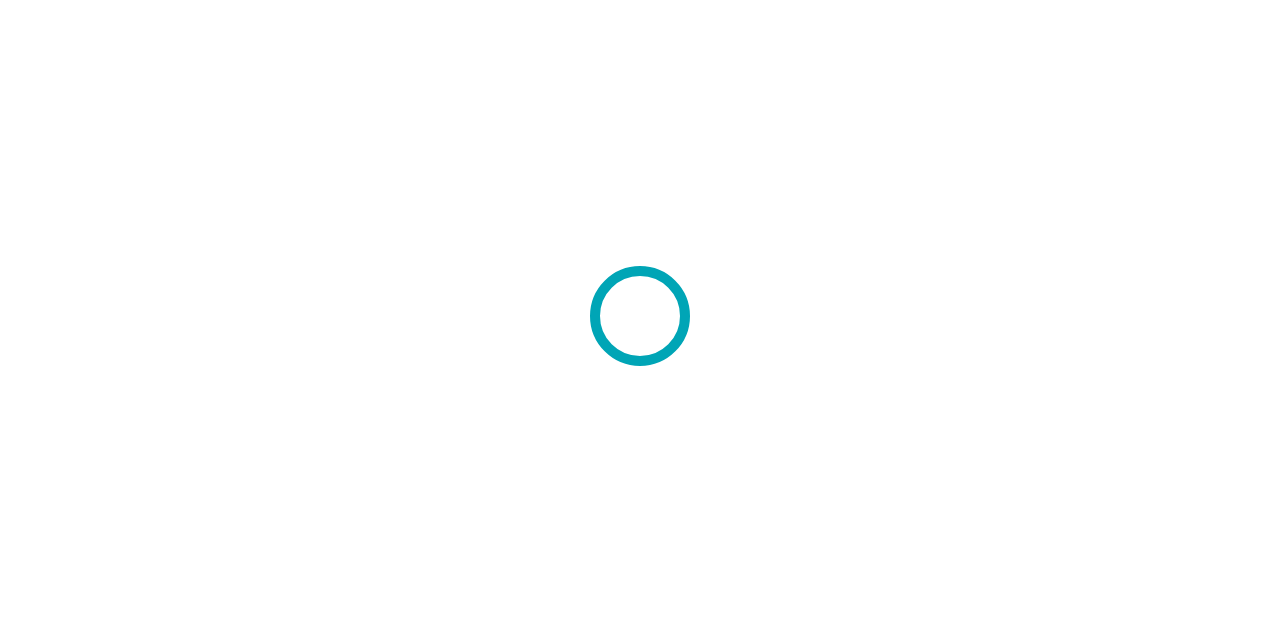 scroll, scrollTop: 0, scrollLeft: 0, axis: both 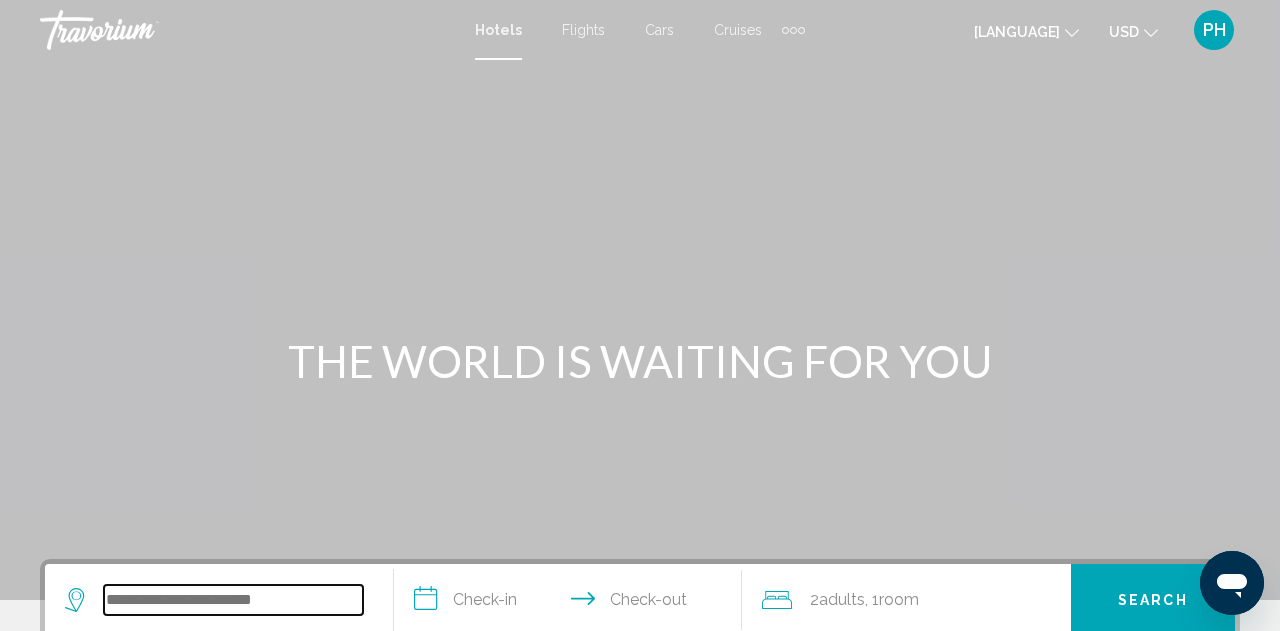 click at bounding box center (233, 600) 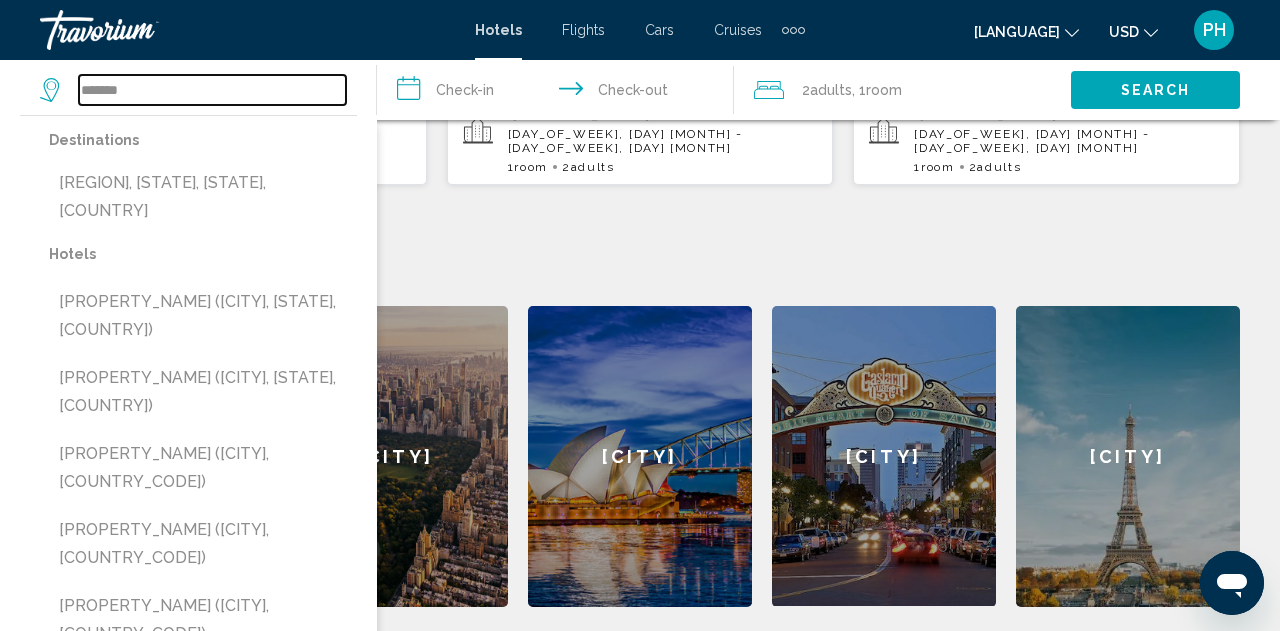 scroll, scrollTop: 674, scrollLeft: 0, axis: vertical 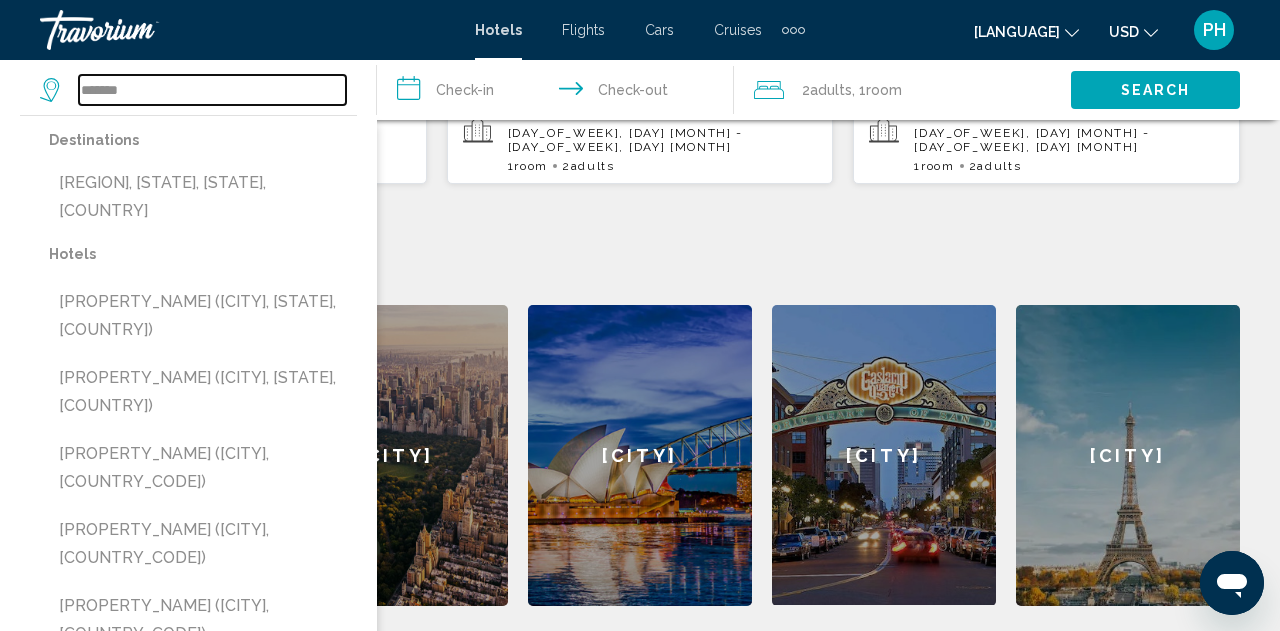 drag, startPoint x: 164, startPoint y: 99, endPoint x: 39, endPoint y: 78, distance: 126.751724 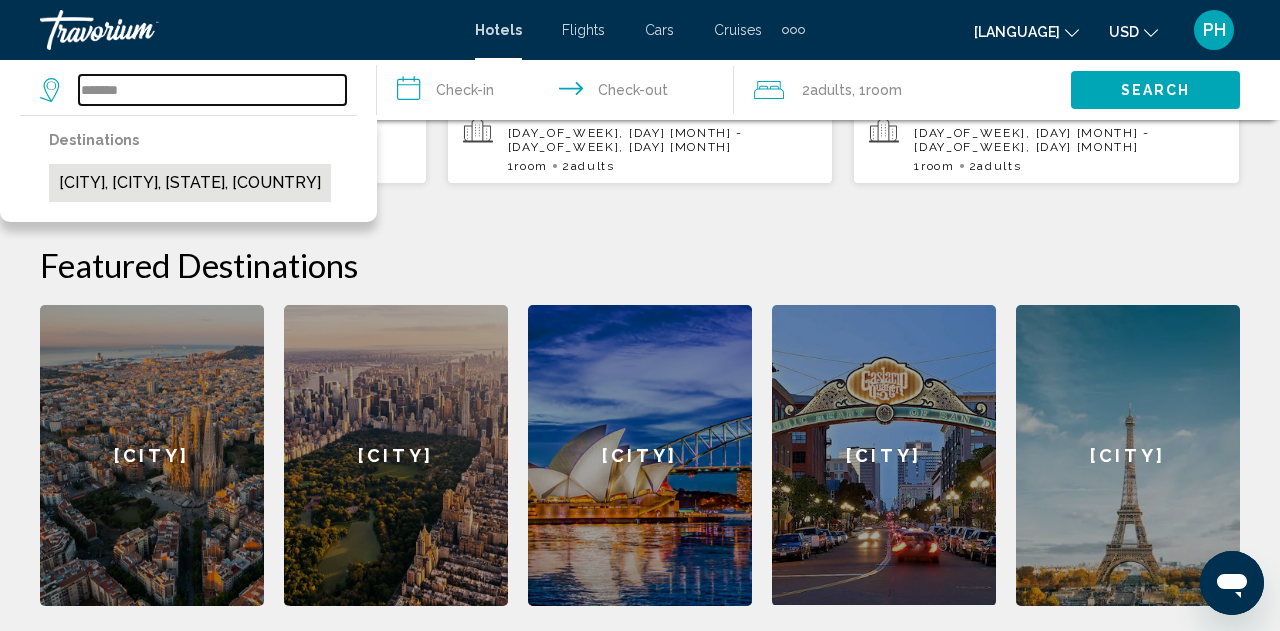 type on "******" 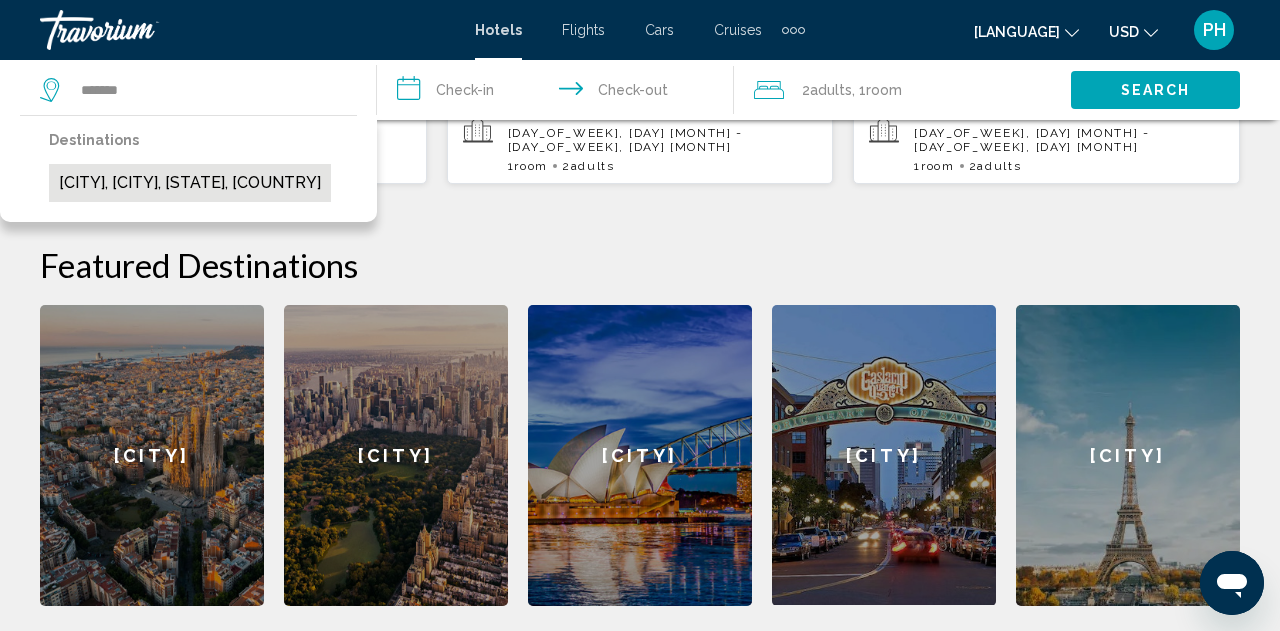 click on "[CITY], [CITY], [STATE], [COUNTRY]" at bounding box center (190, 183) 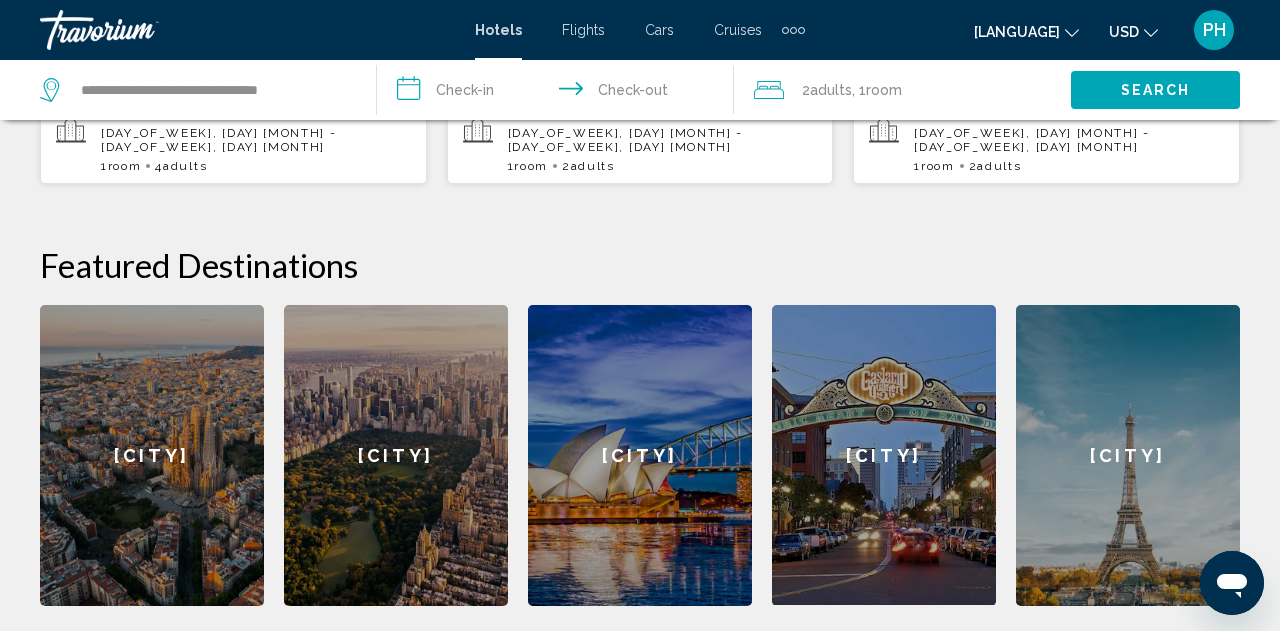 click on "**********" at bounding box center (559, 93) 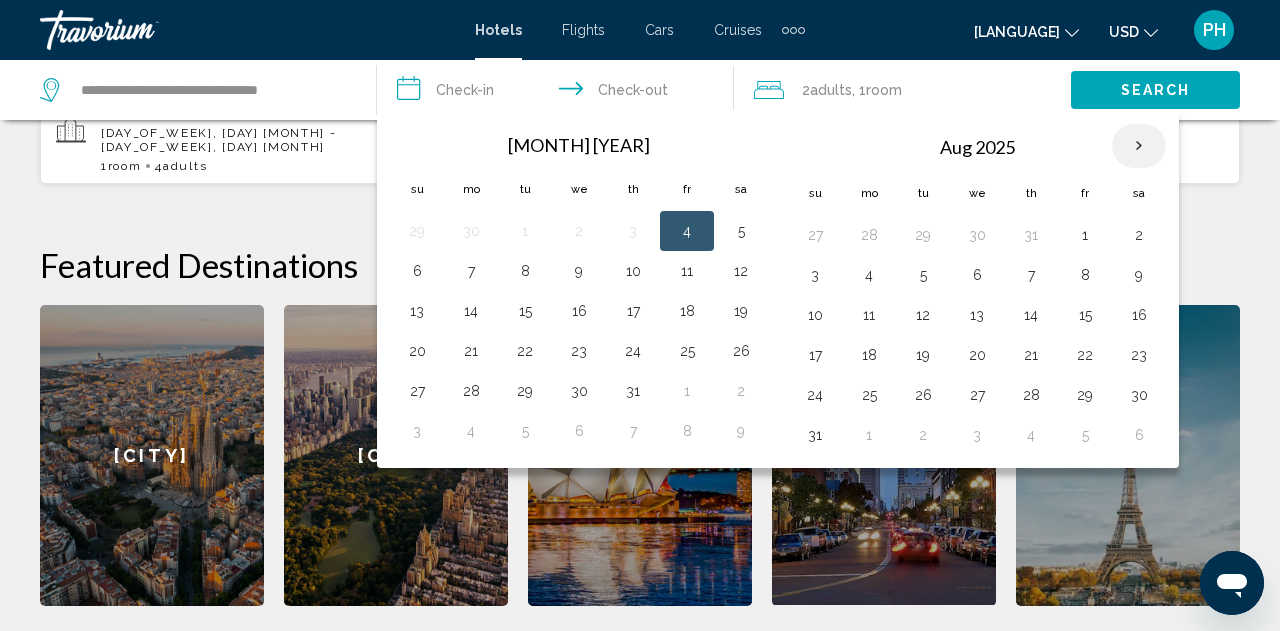 click at bounding box center (1139, 146) 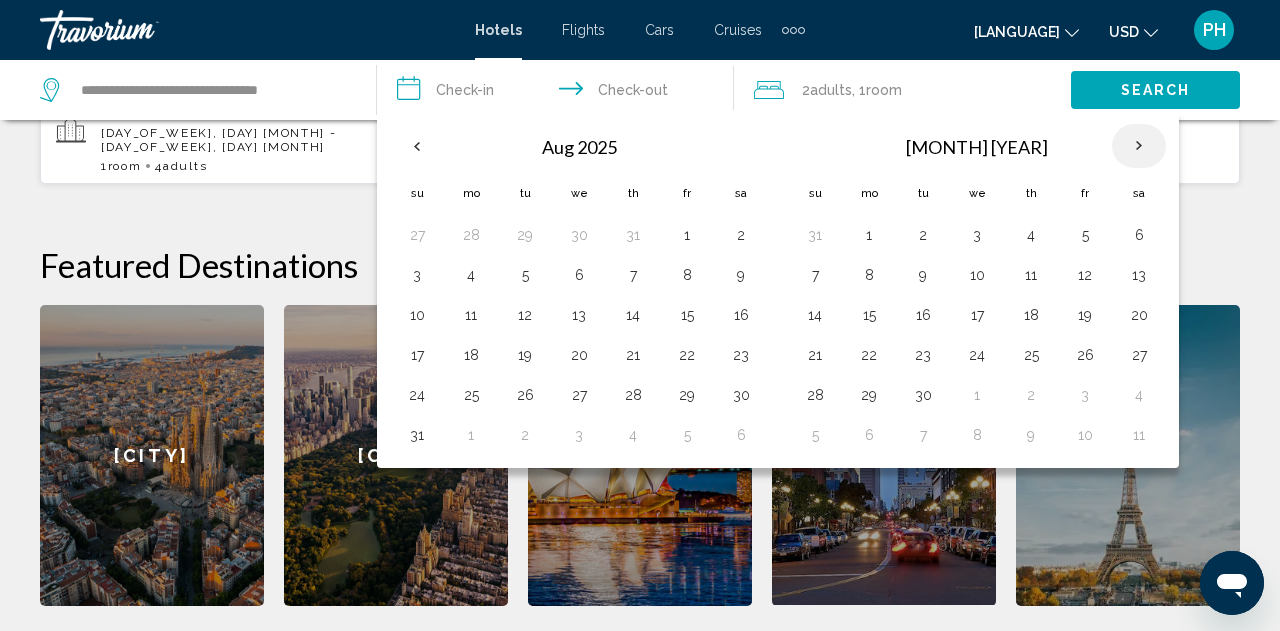 click at bounding box center [1139, 146] 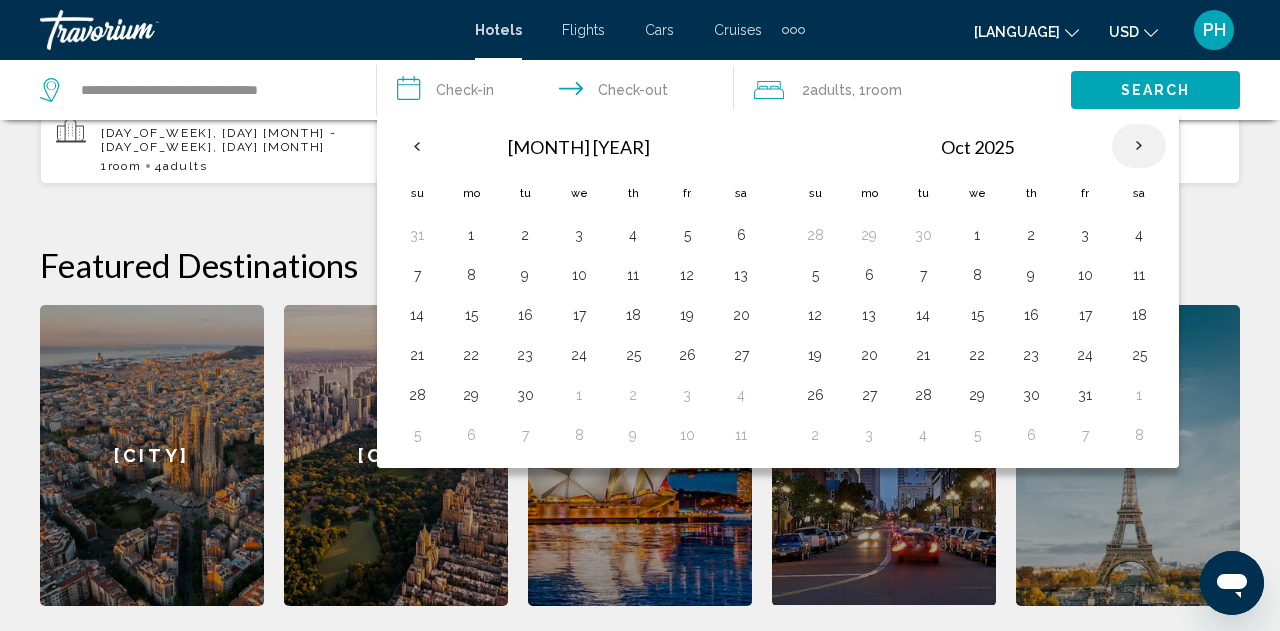 click at bounding box center (1139, 146) 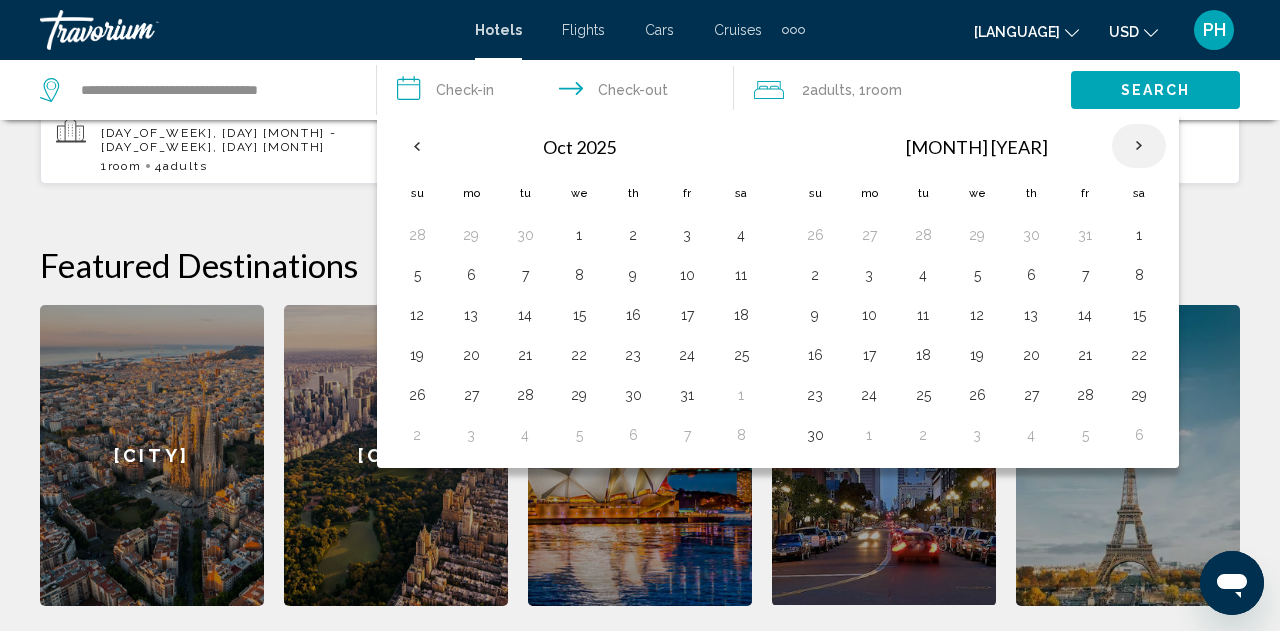 click at bounding box center (1139, 146) 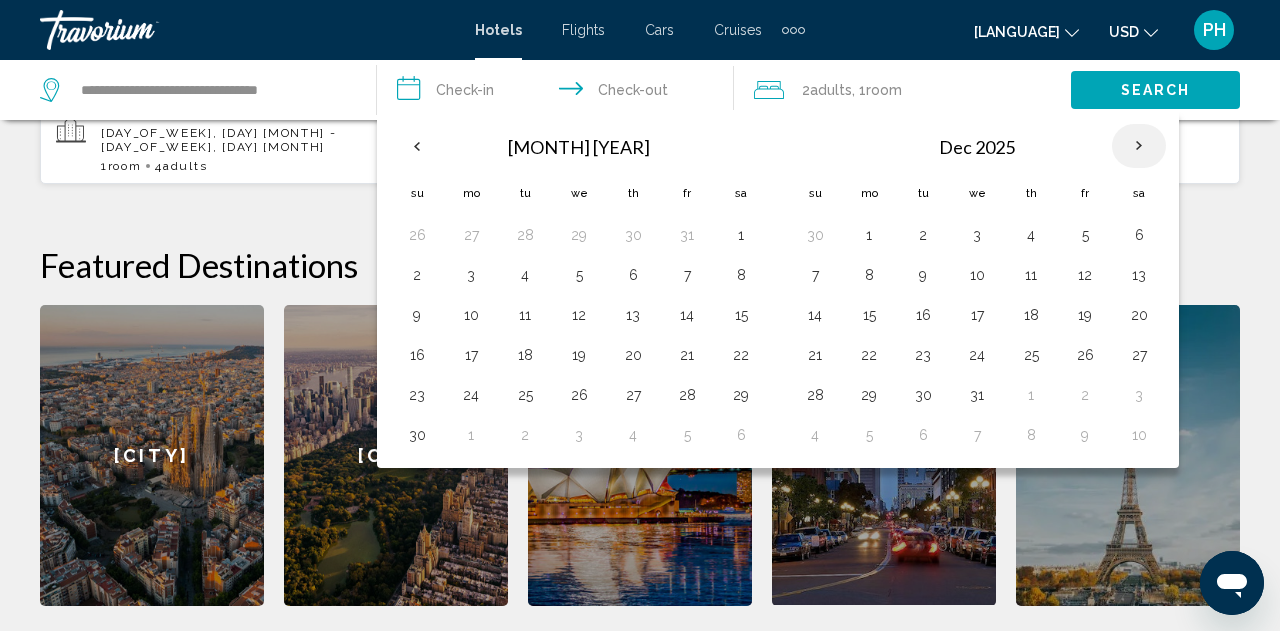 click at bounding box center (1139, 146) 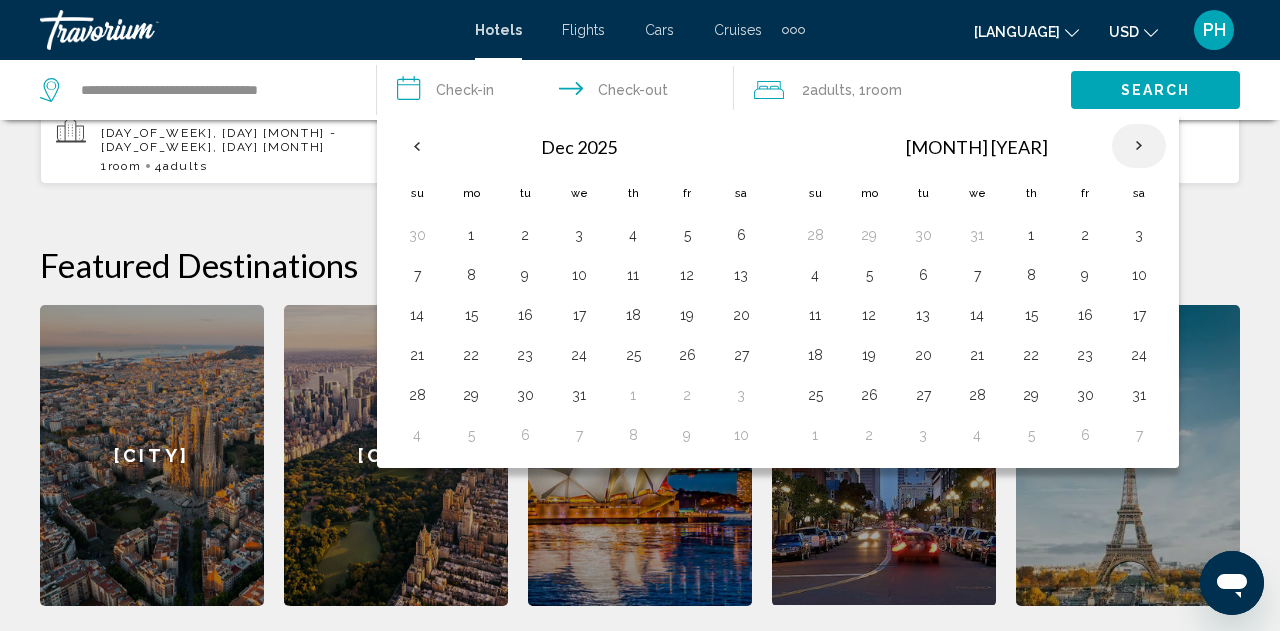 click at bounding box center [1139, 146] 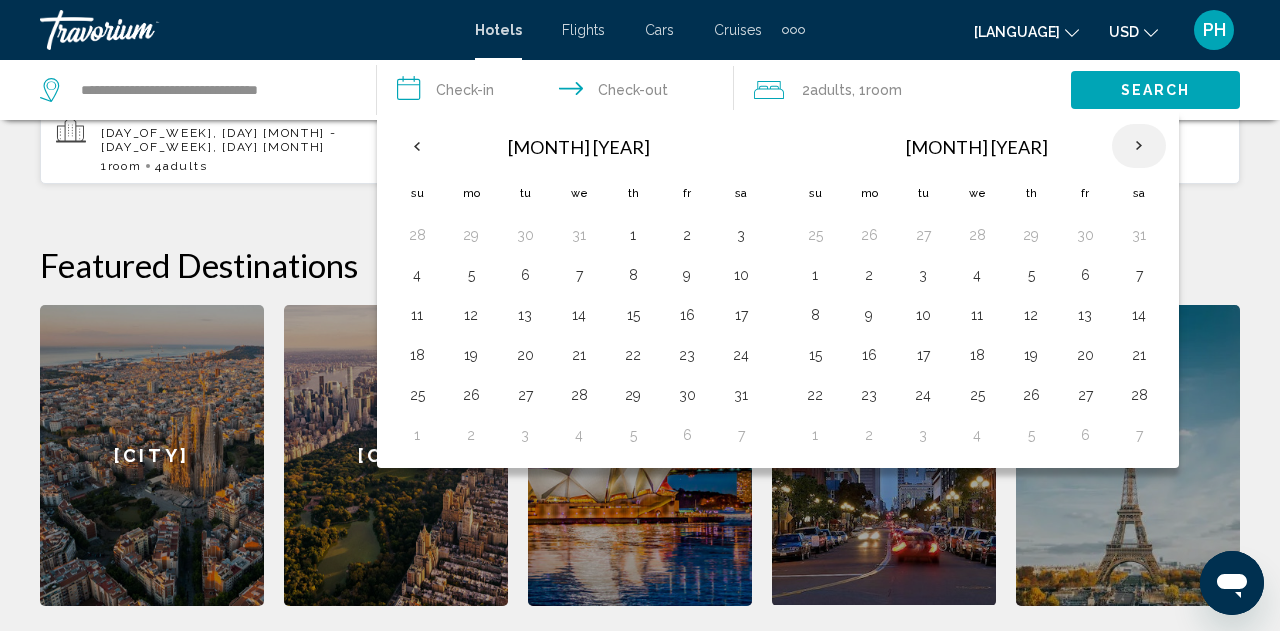 click at bounding box center [1139, 146] 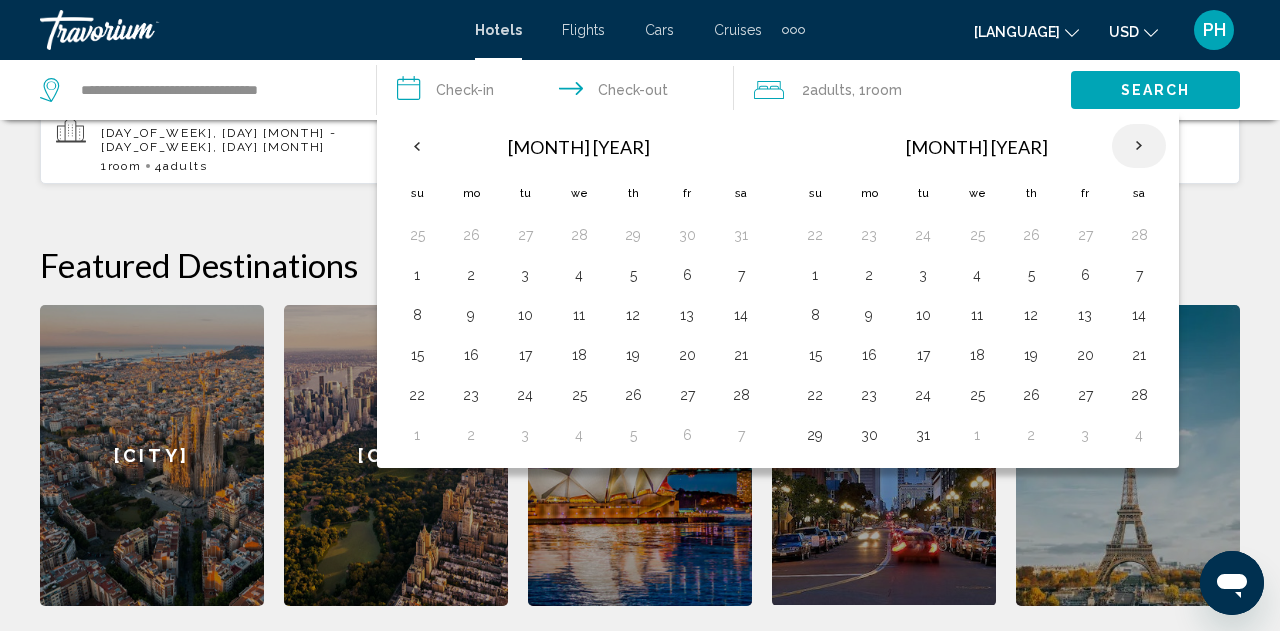 click at bounding box center [1139, 146] 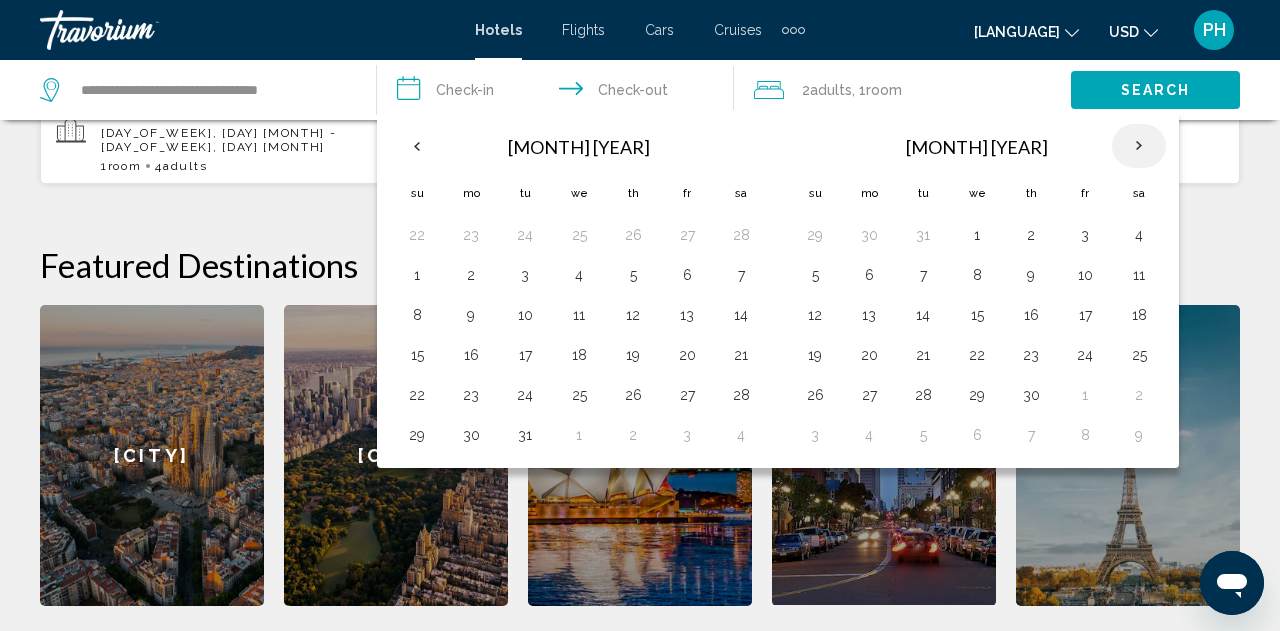 click at bounding box center [1139, 146] 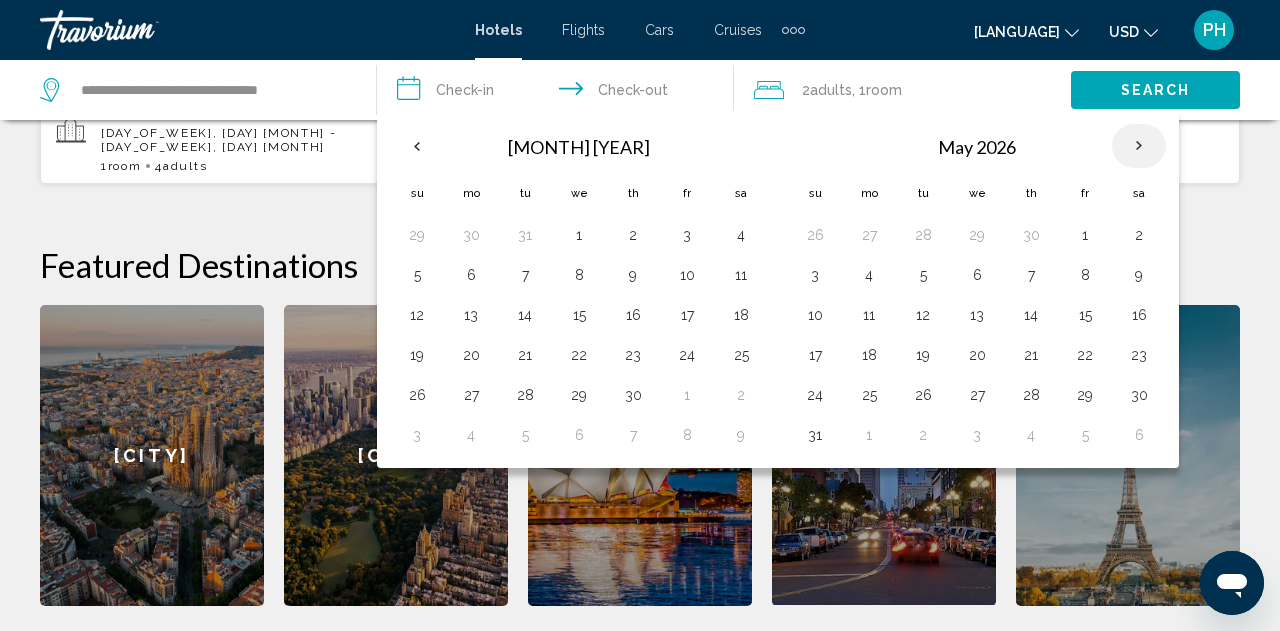 click at bounding box center [1139, 146] 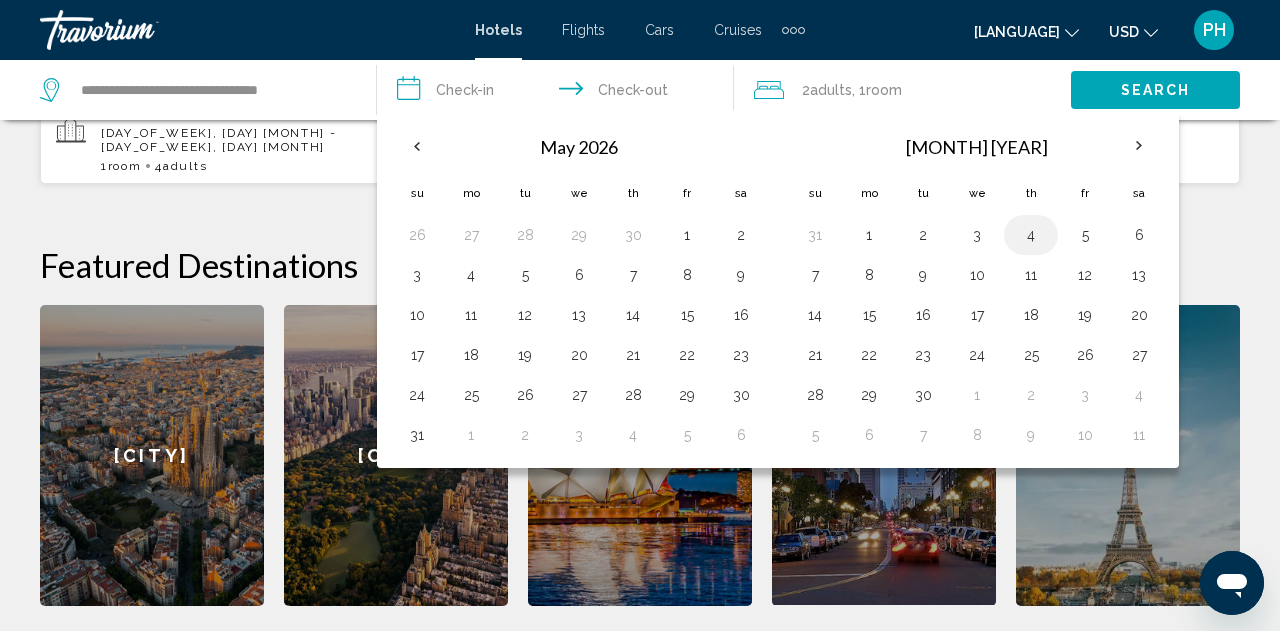 click on "4" at bounding box center (1031, 235) 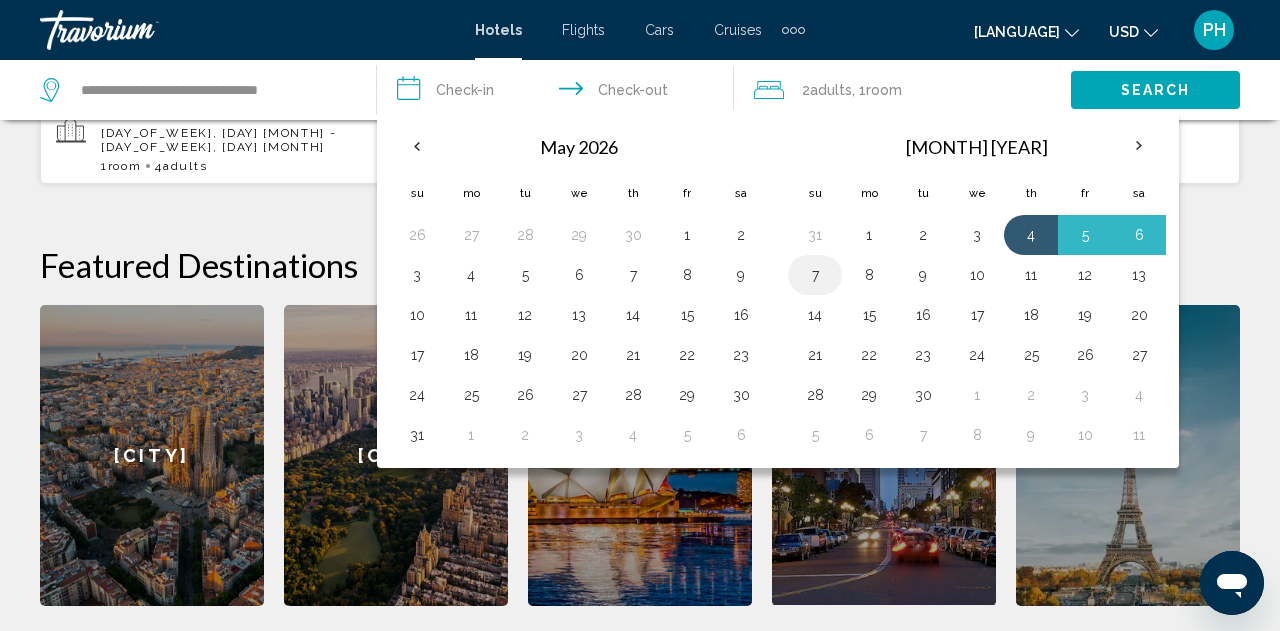 click on "7" at bounding box center [815, 235] 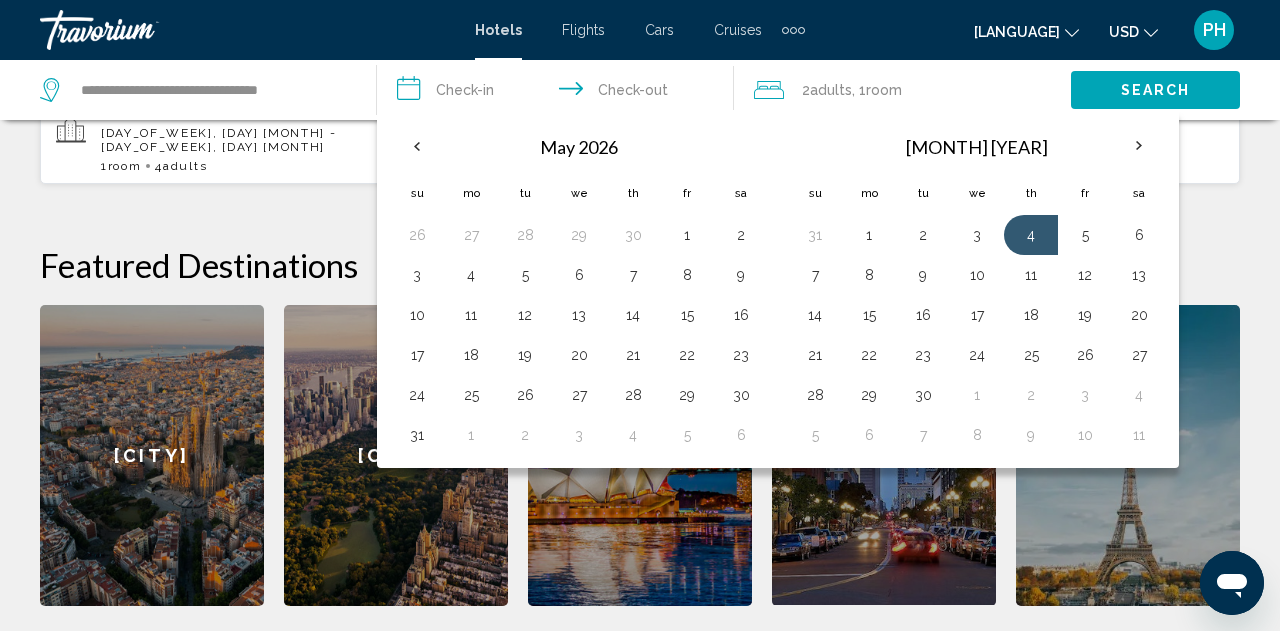 click on "Search" at bounding box center [1156, 91] 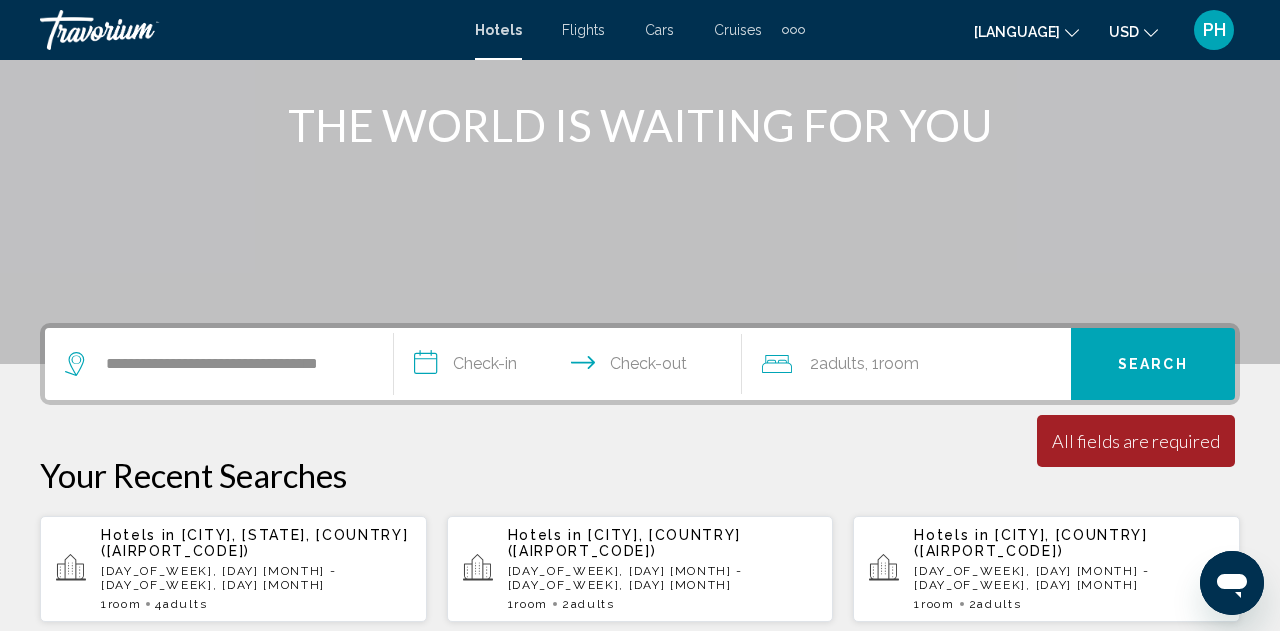 scroll, scrollTop: 229, scrollLeft: 0, axis: vertical 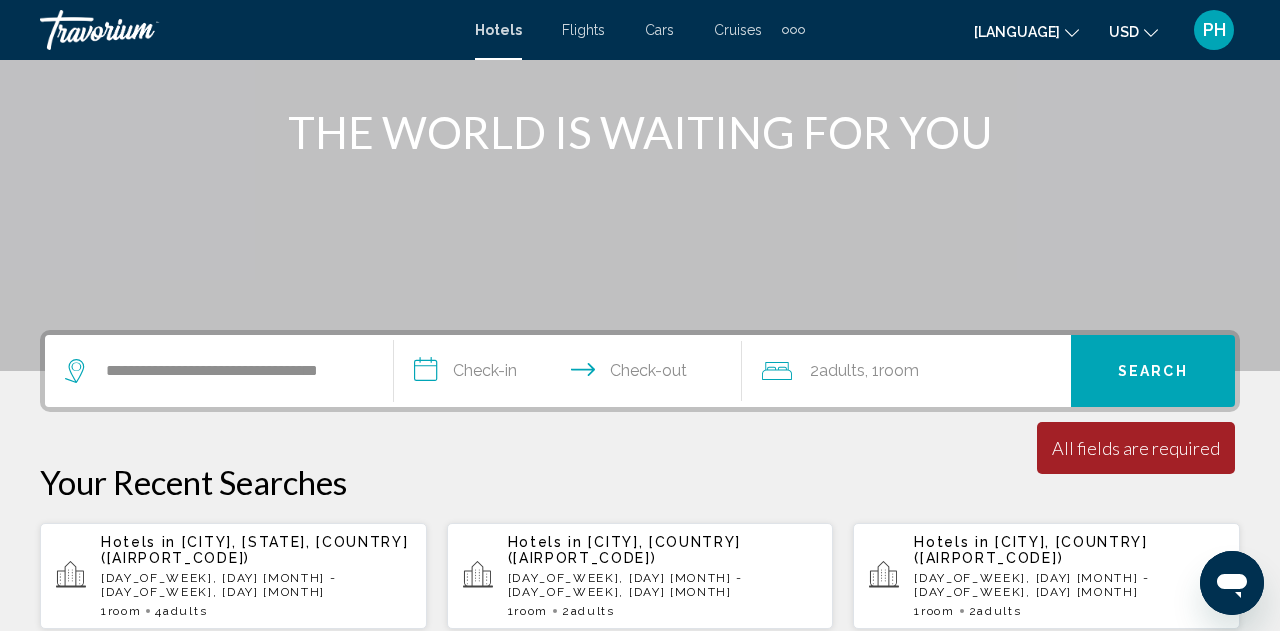 click on "**********" at bounding box center [572, 374] 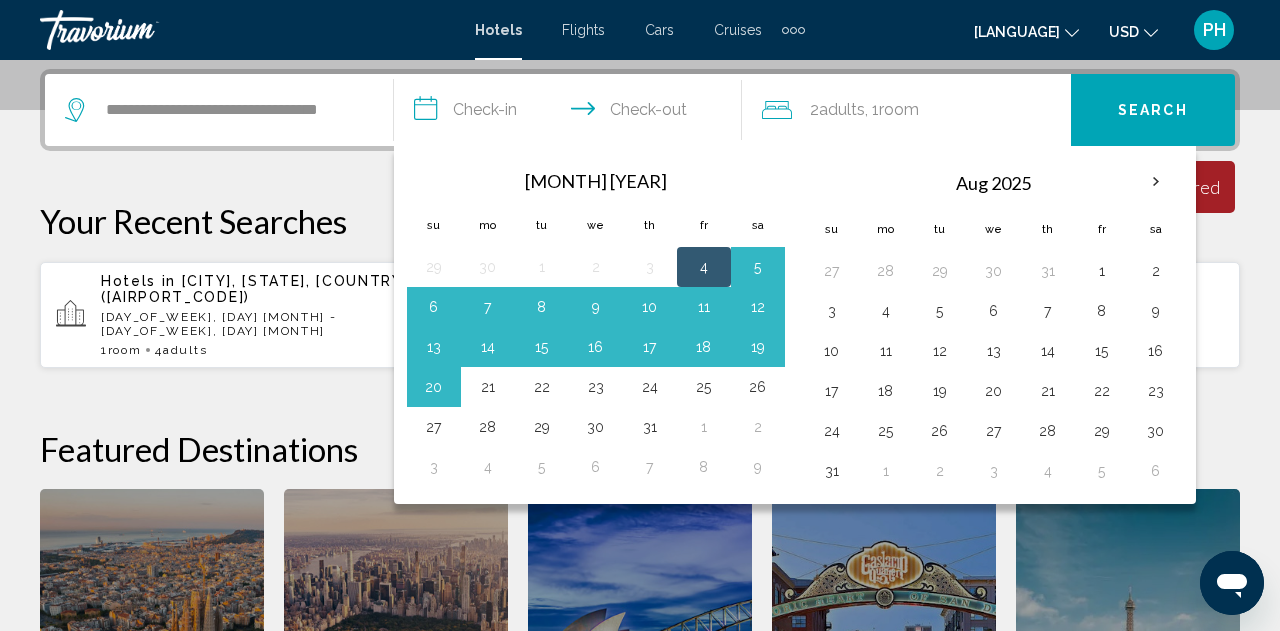 scroll, scrollTop: 494, scrollLeft: 0, axis: vertical 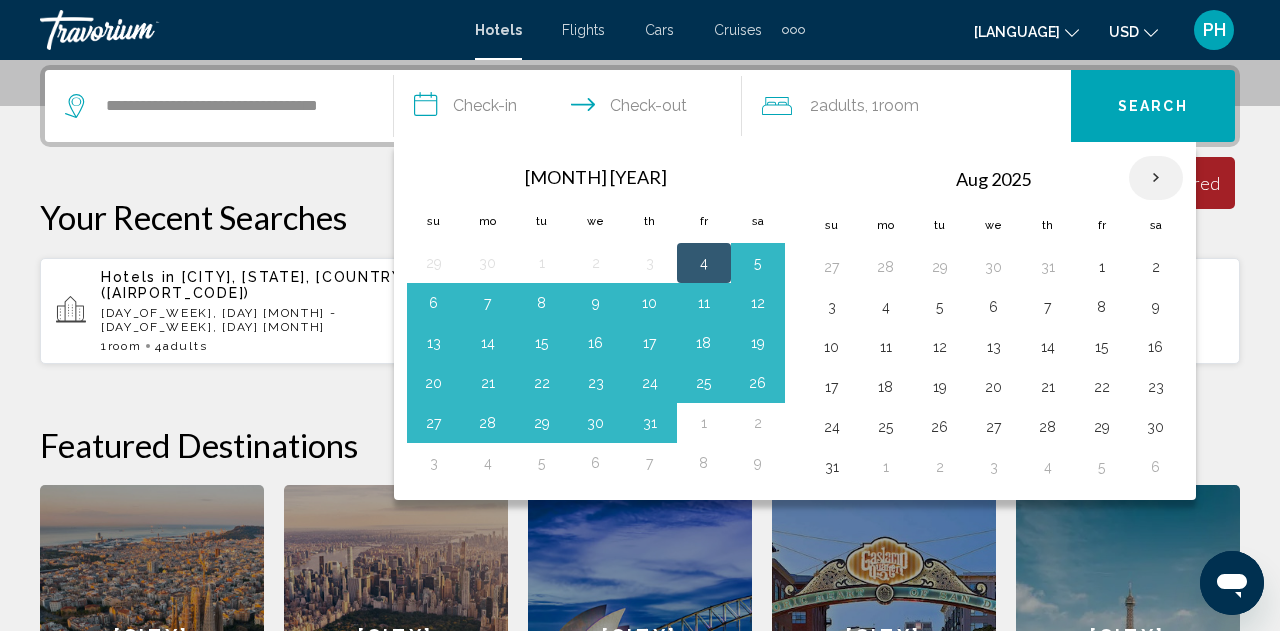 click at bounding box center [1156, 178] 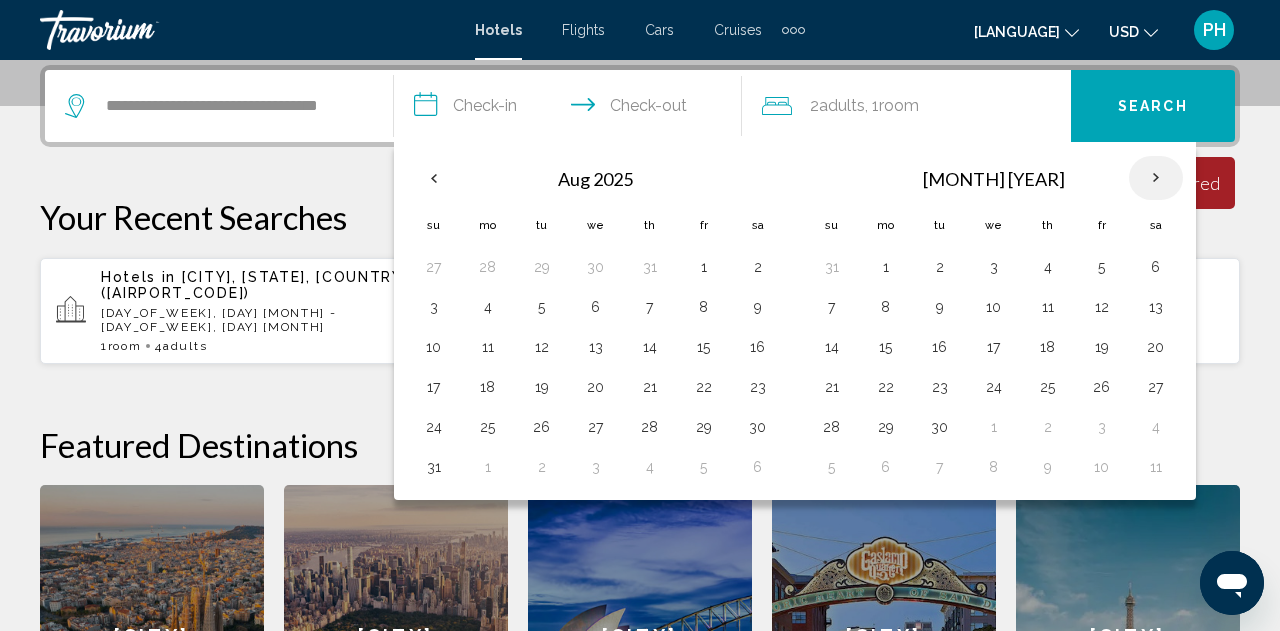 click at bounding box center [1156, 178] 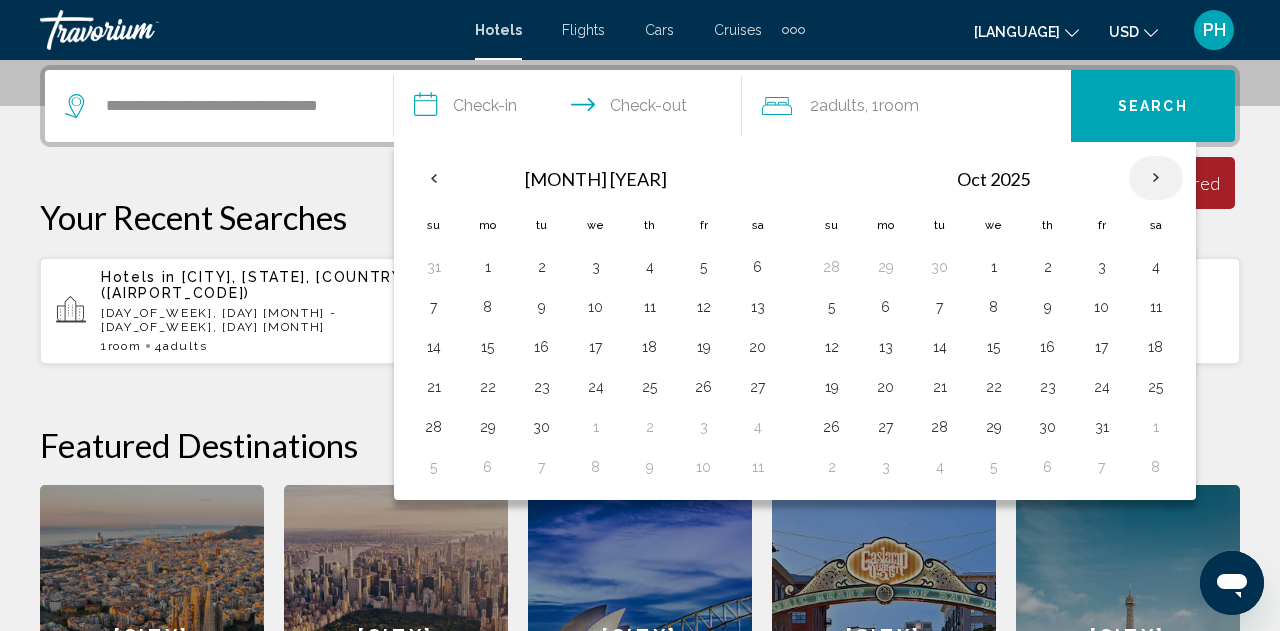 click at bounding box center [1156, 178] 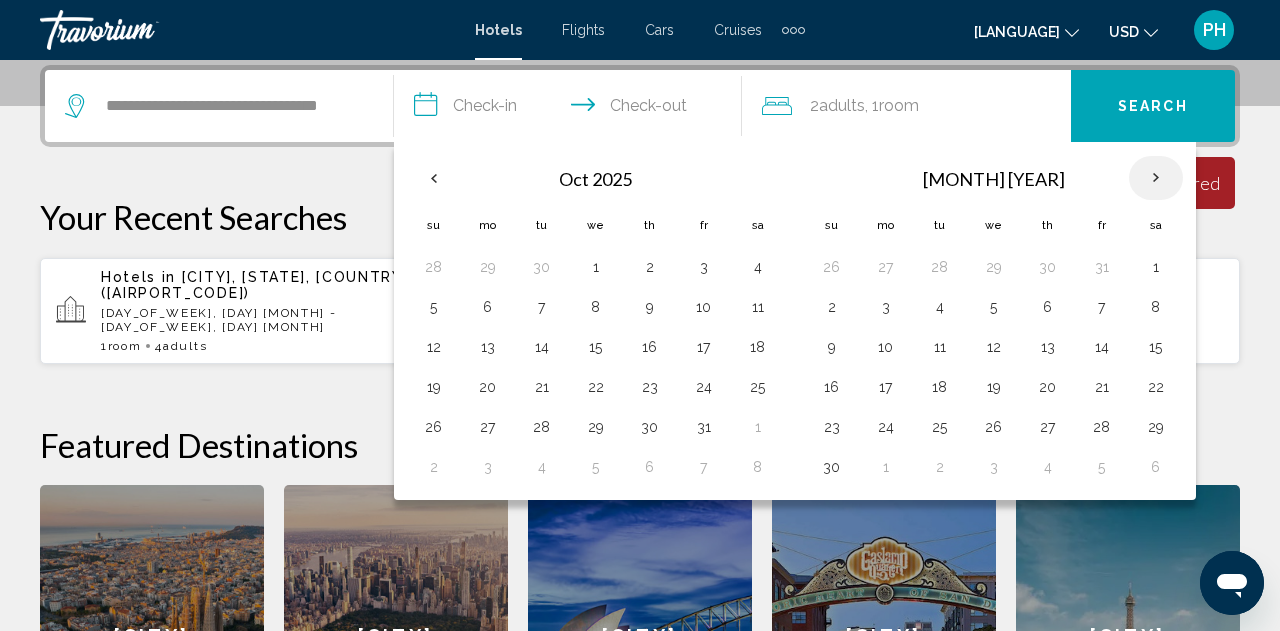 click at bounding box center [1156, 178] 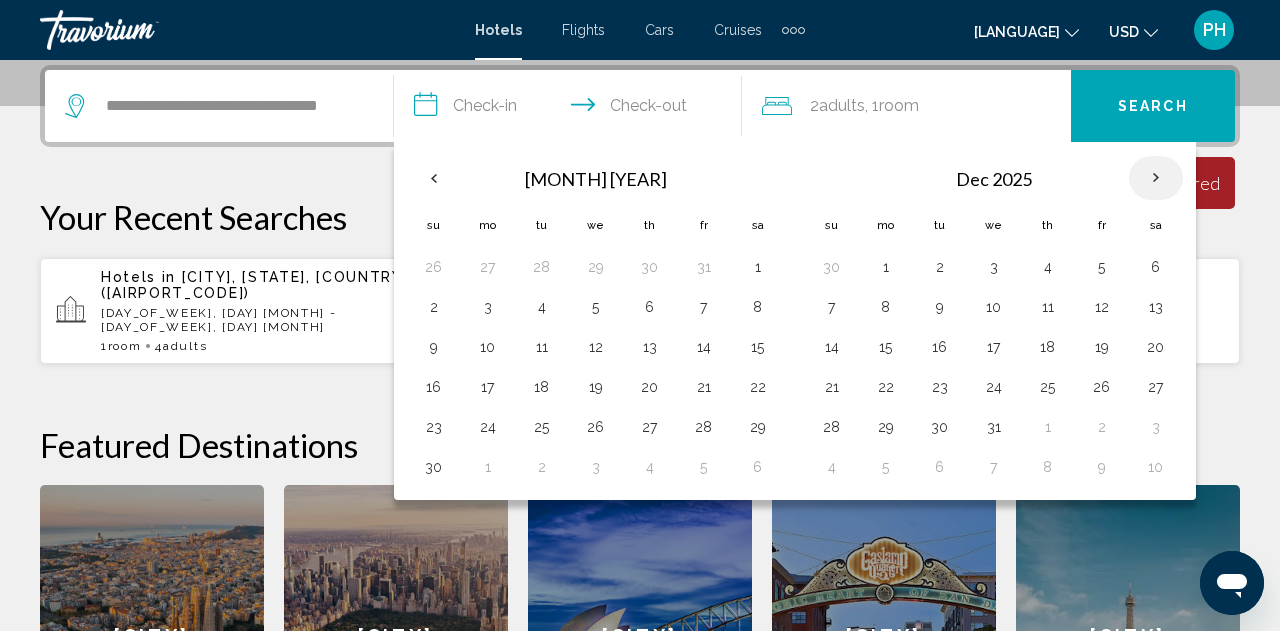 click at bounding box center (1156, 178) 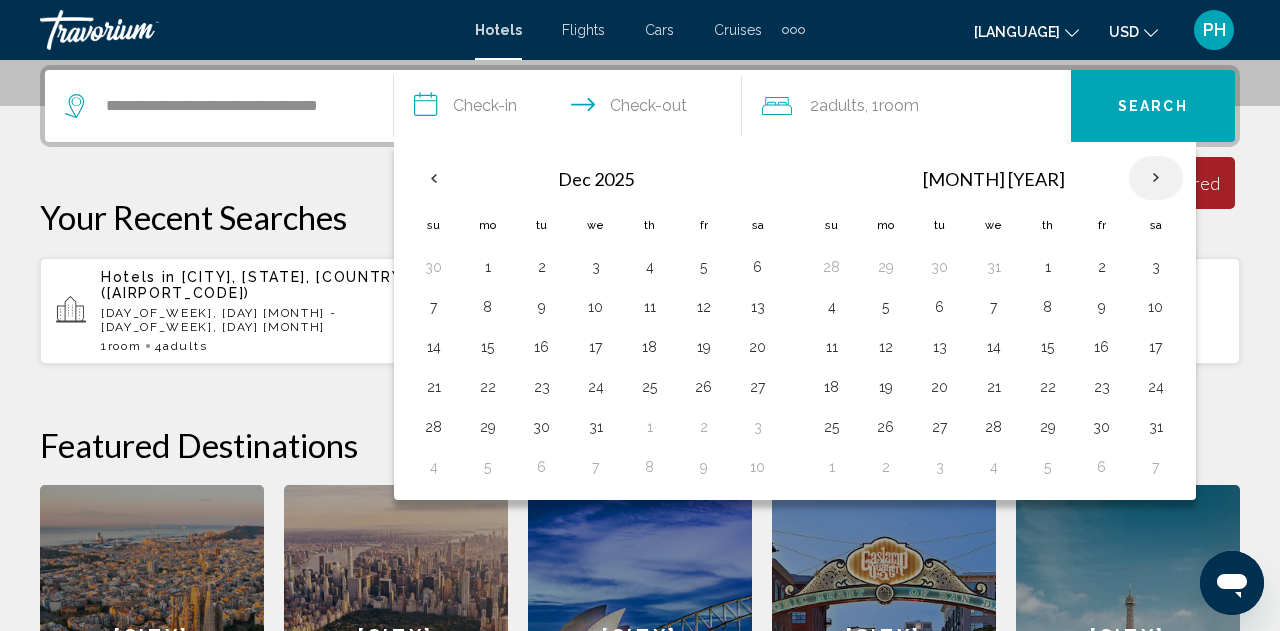 click at bounding box center (1156, 178) 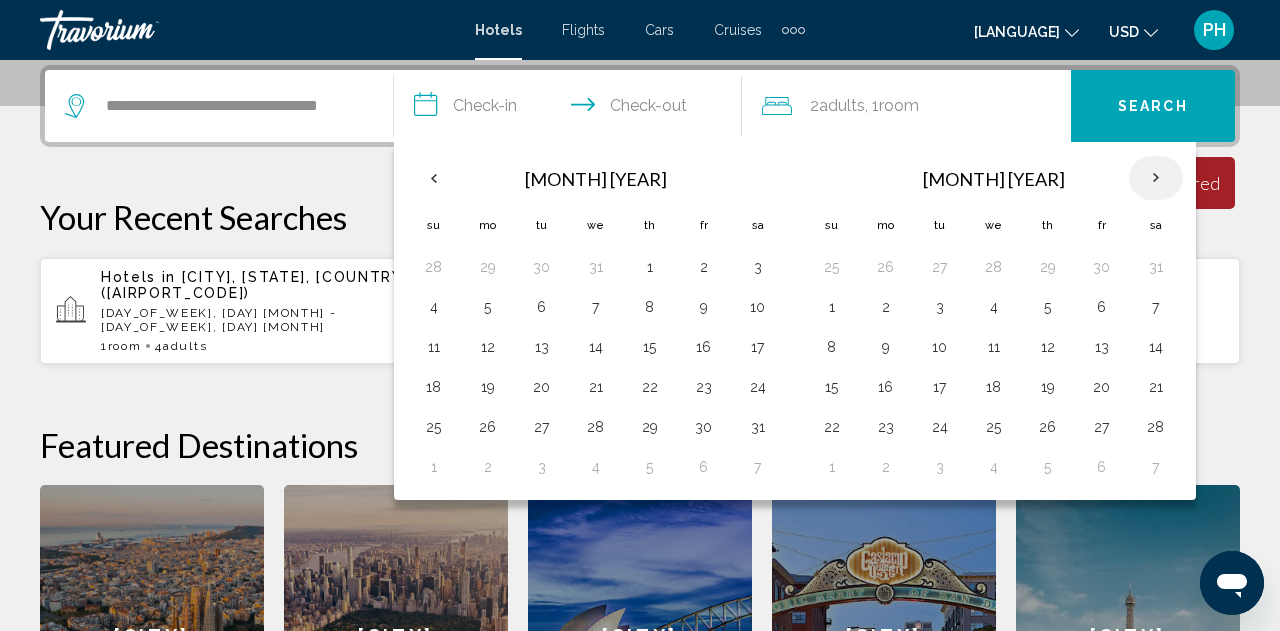 click at bounding box center [1156, 178] 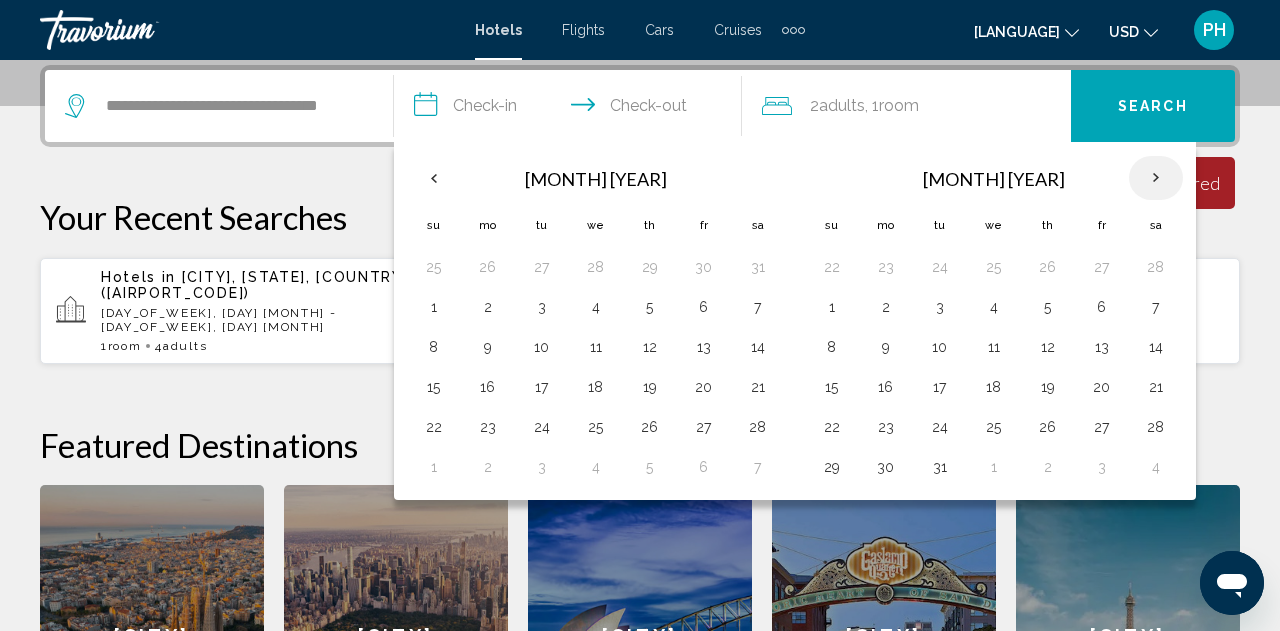 click at bounding box center [1156, 178] 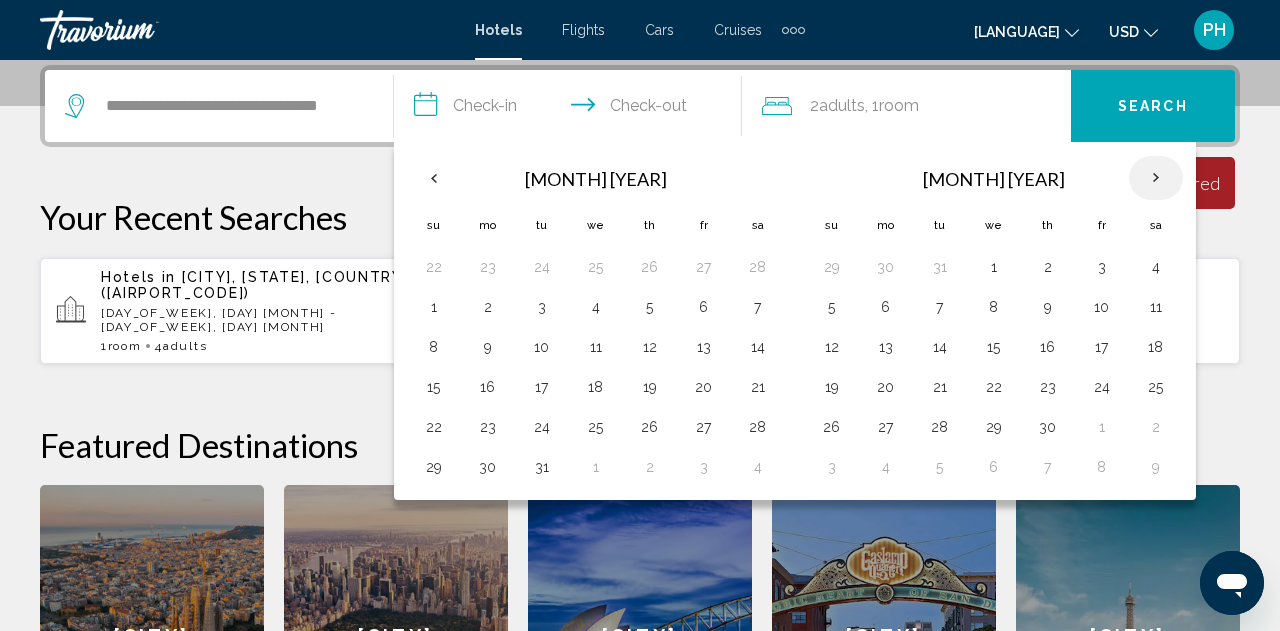 click at bounding box center (1156, 178) 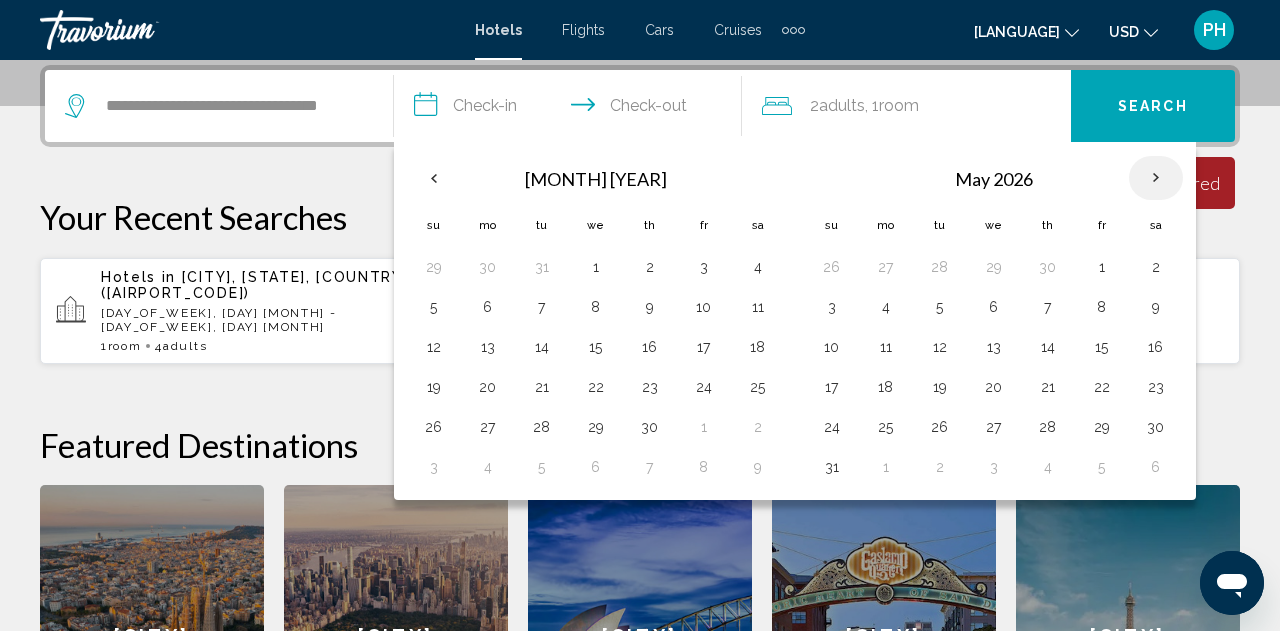 click at bounding box center (1156, 178) 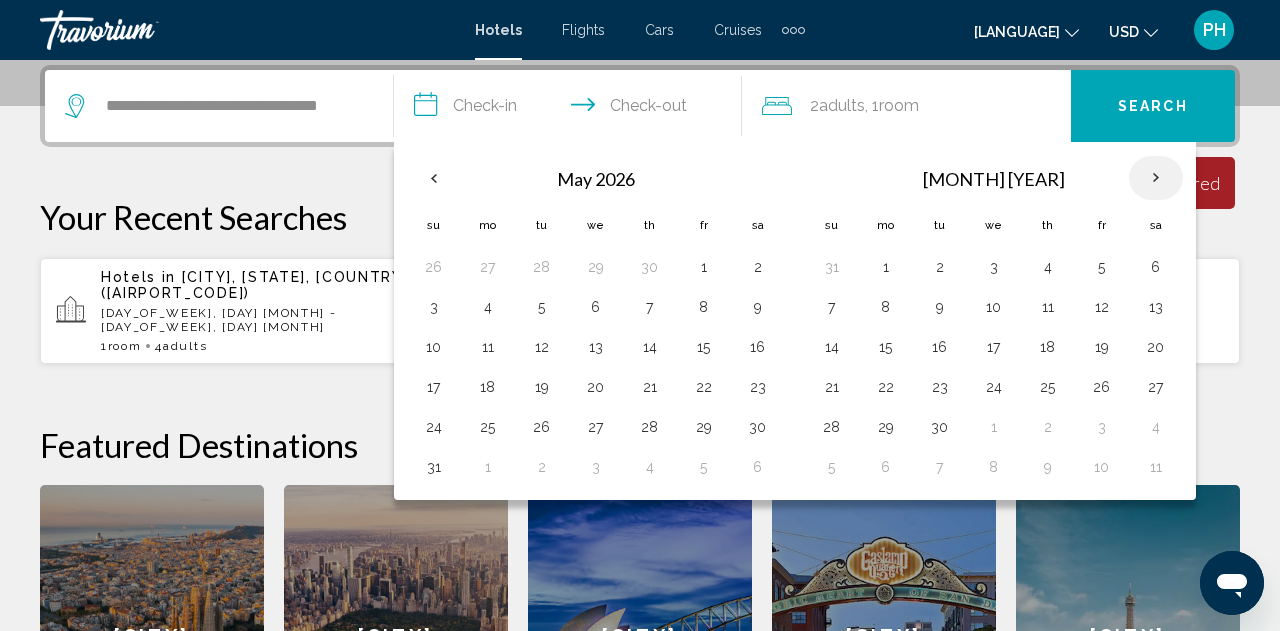 click at bounding box center (1156, 178) 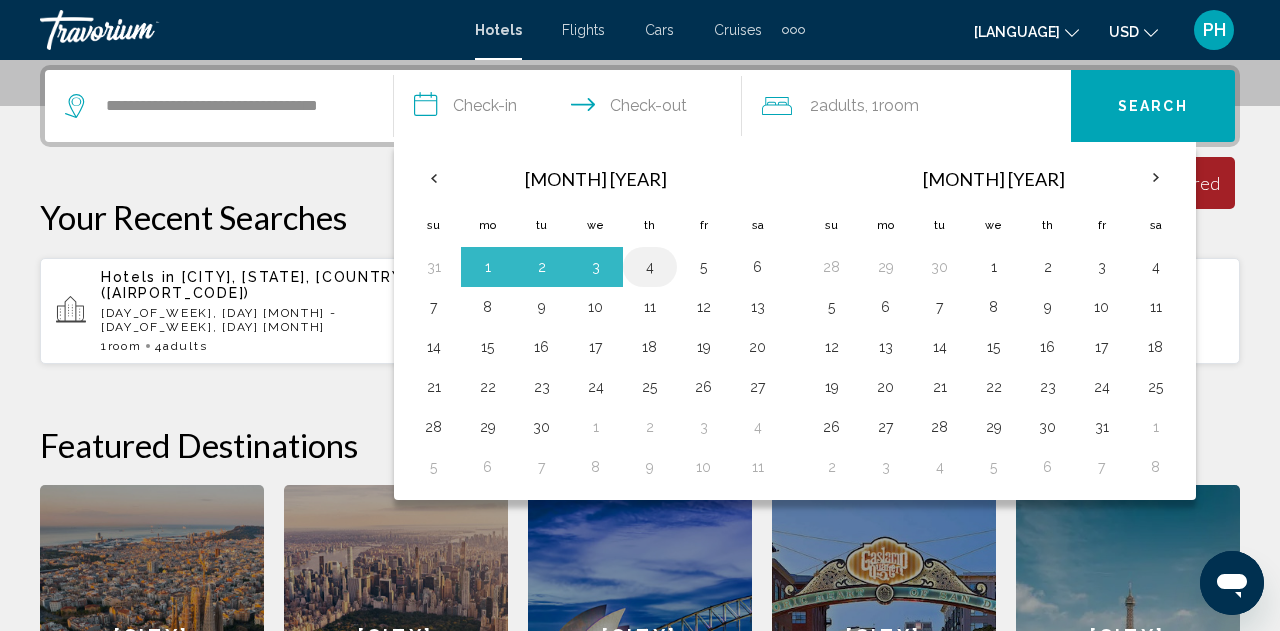 click on "4" at bounding box center [650, 267] 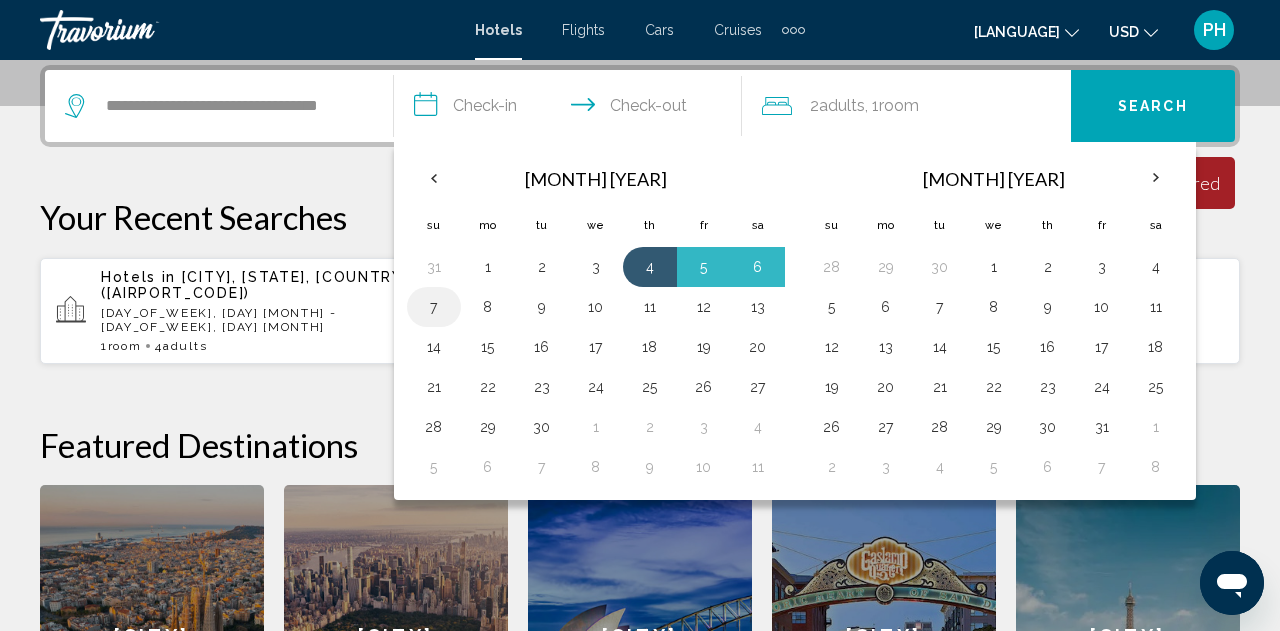 click on "7" at bounding box center (434, 307) 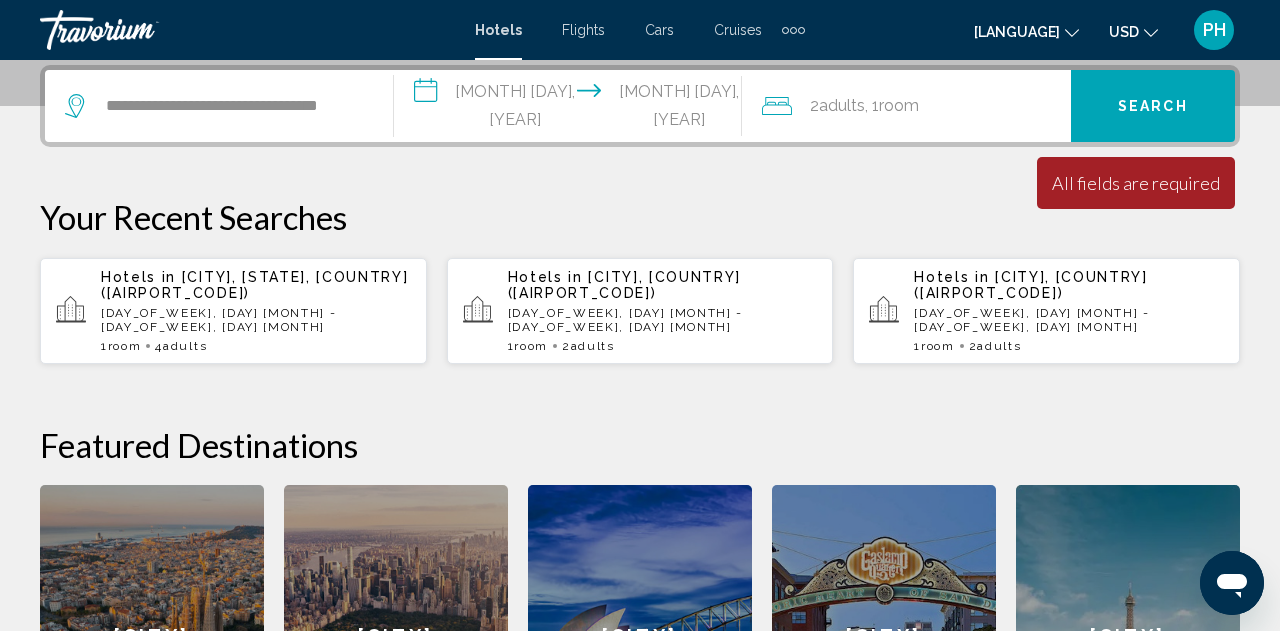 click on "Room" at bounding box center (899, 105) 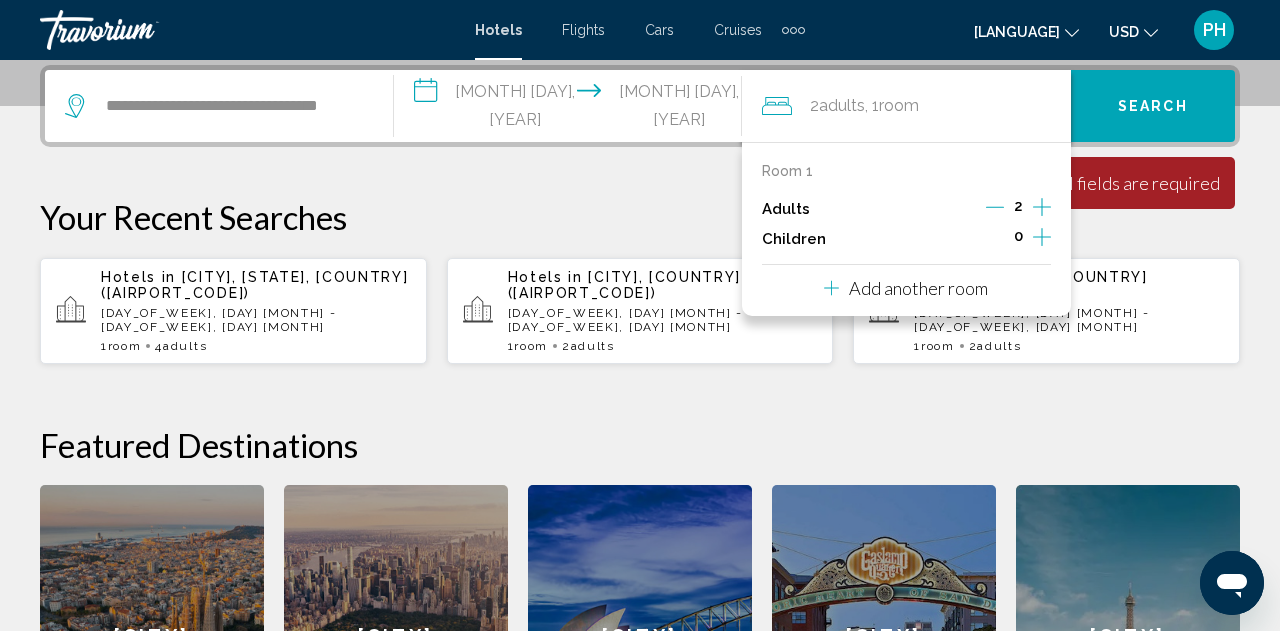 click at bounding box center (1042, 207) 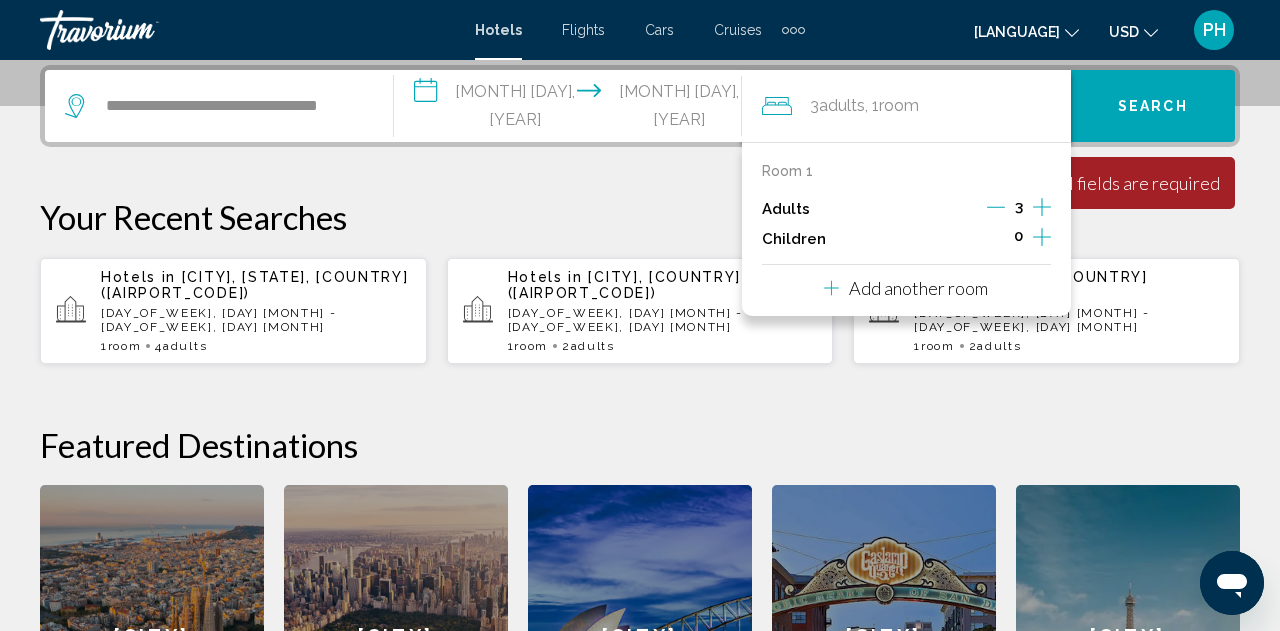 click at bounding box center (1042, 207) 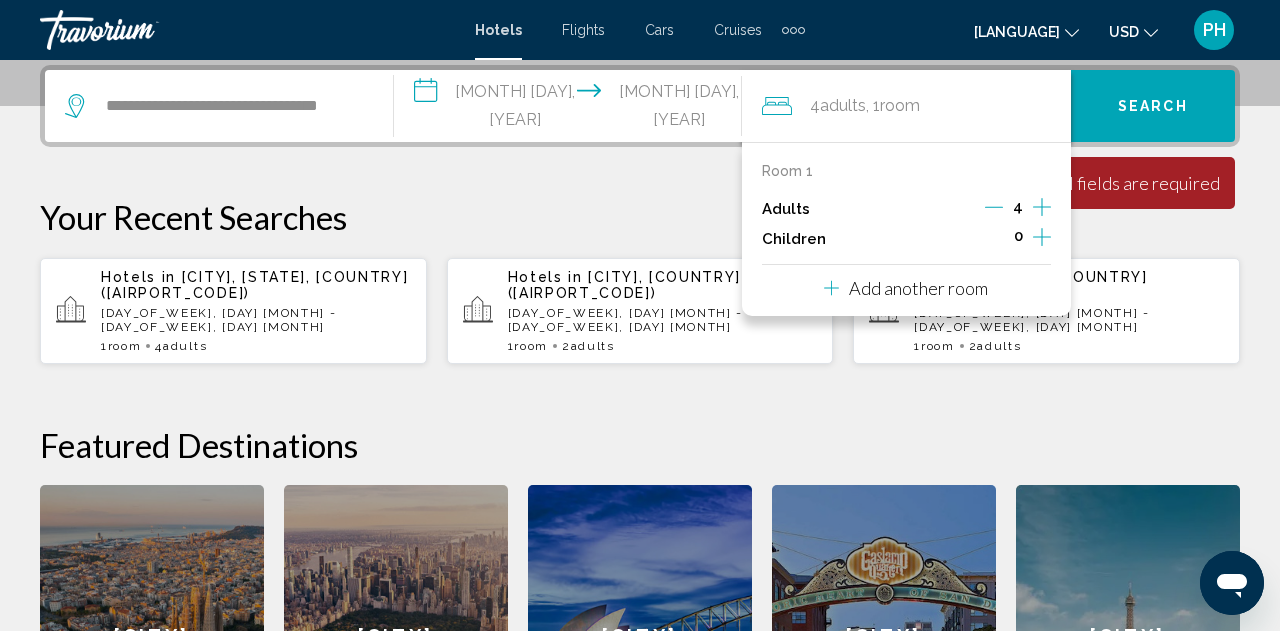 click at bounding box center (1042, 207) 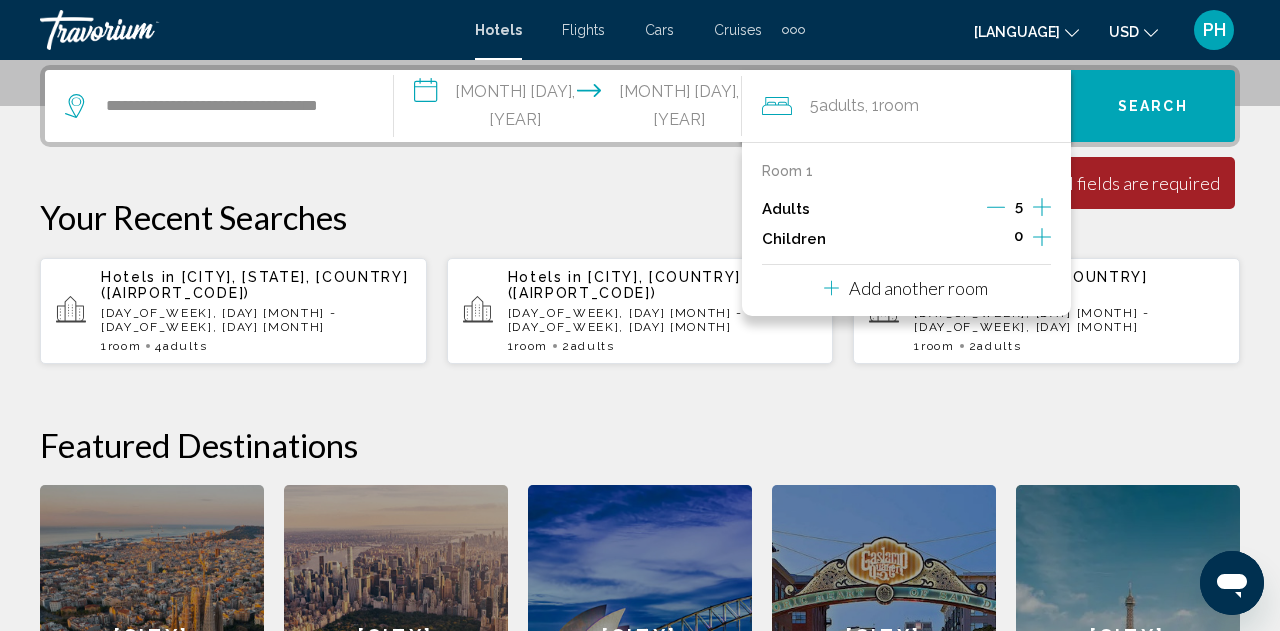 click at bounding box center (1042, 207) 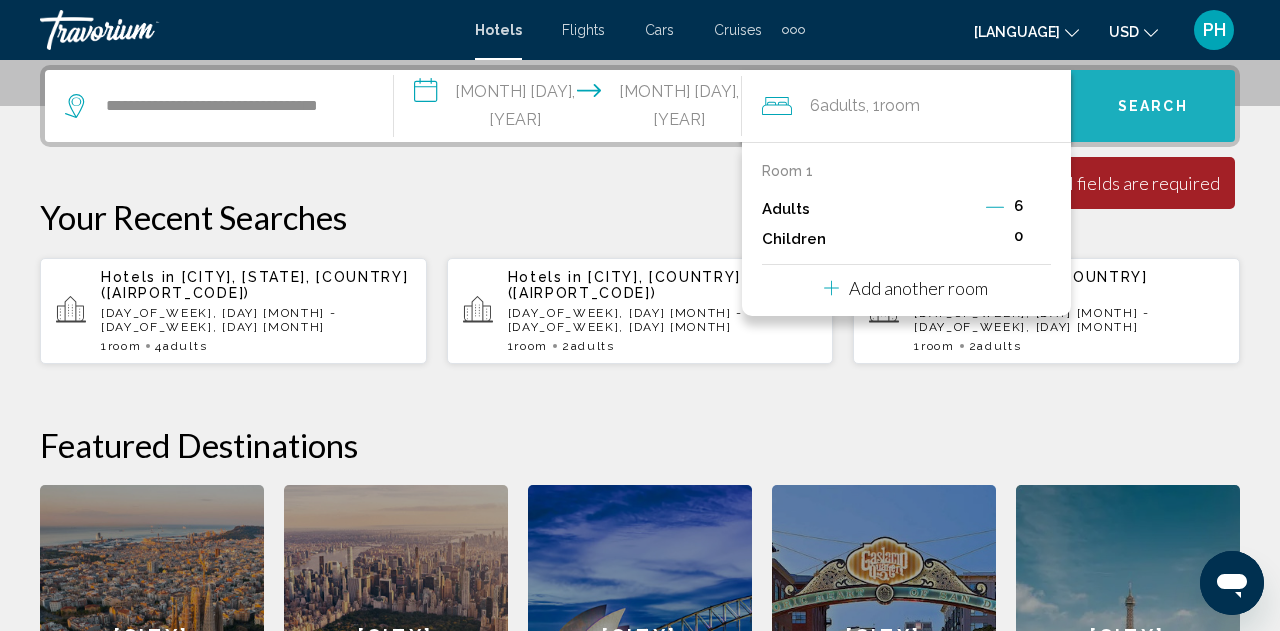 click on "Search" at bounding box center (1153, 107) 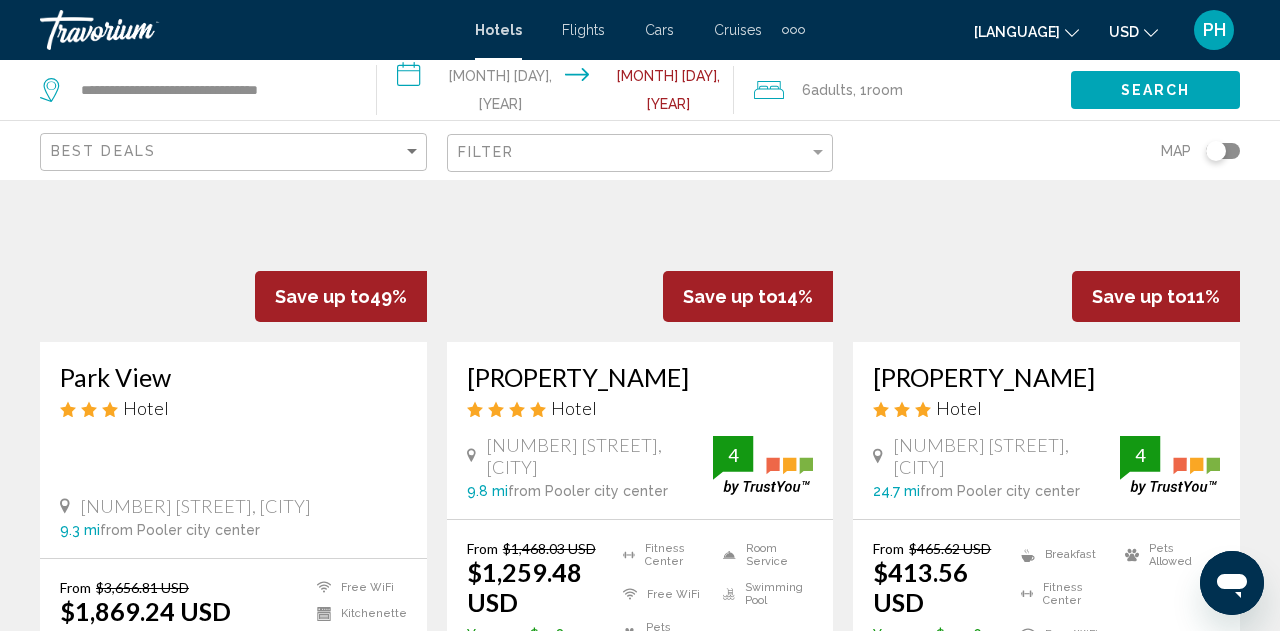 scroll, scrollTop: 0, scrollLeft: 0, axis: both 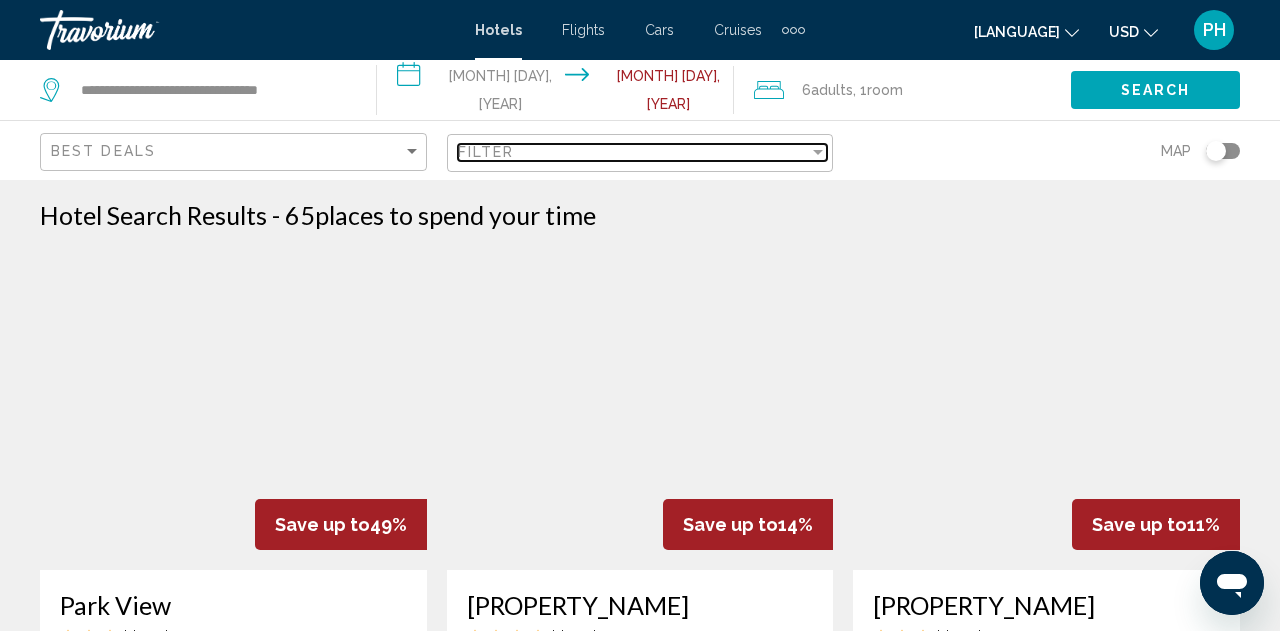 click at bounding box center [818, 152] 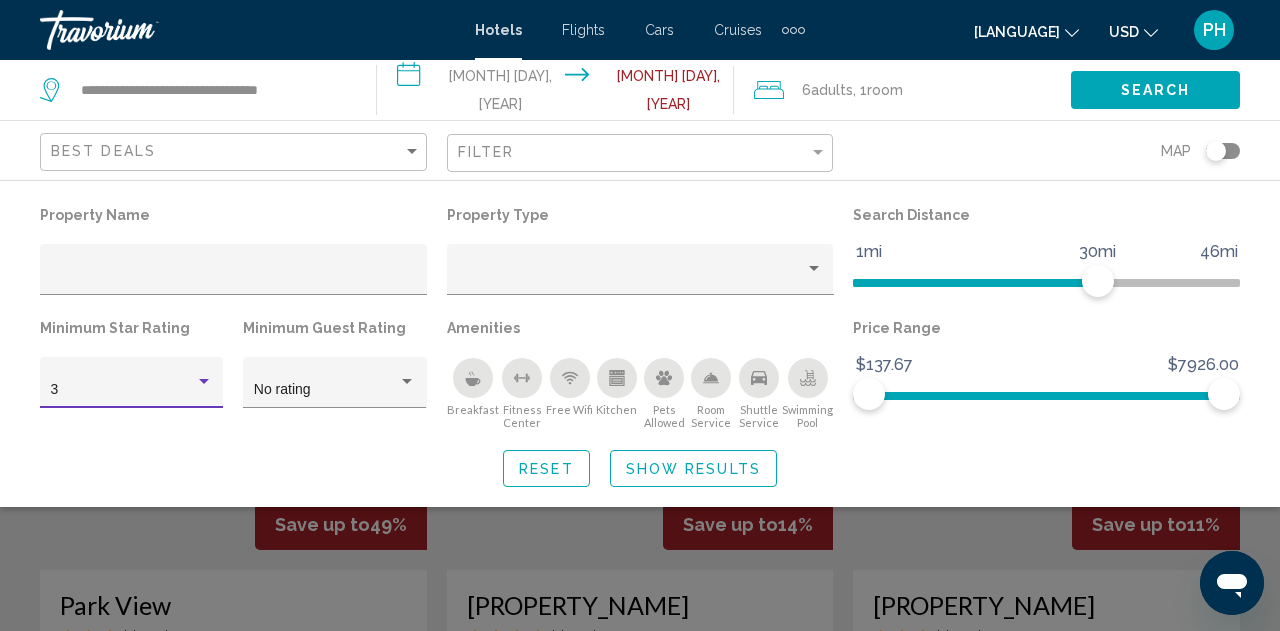 click at bounding box center (204, 381) 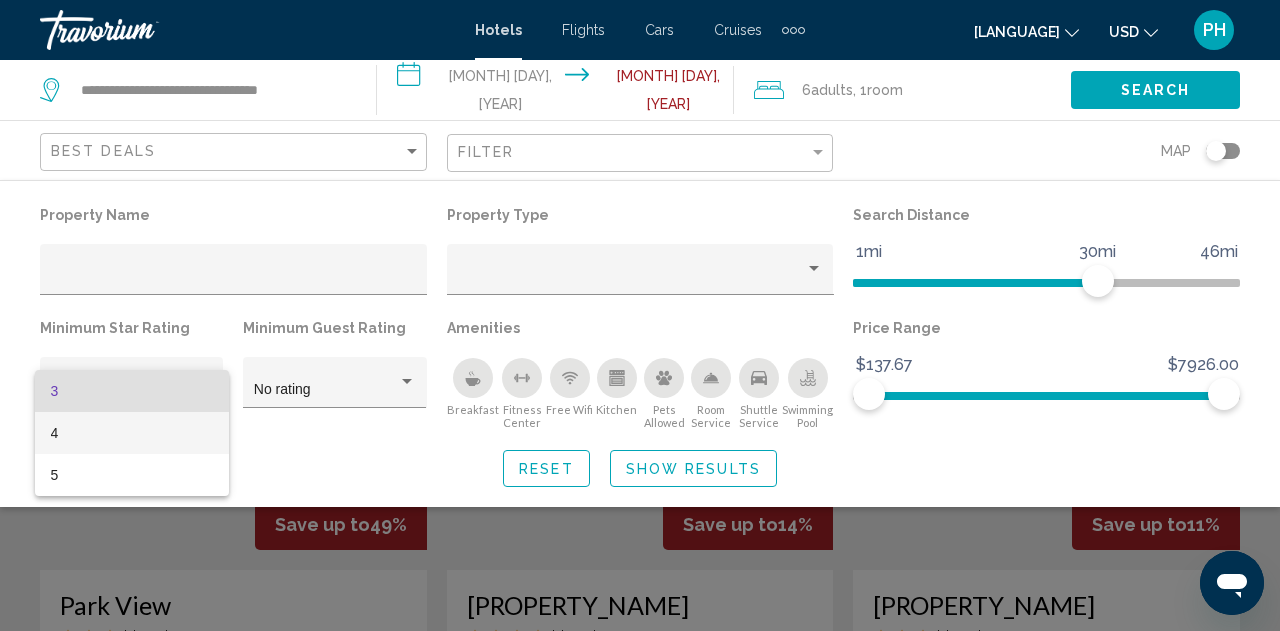 click on "4" at bounding box center [132, 433] 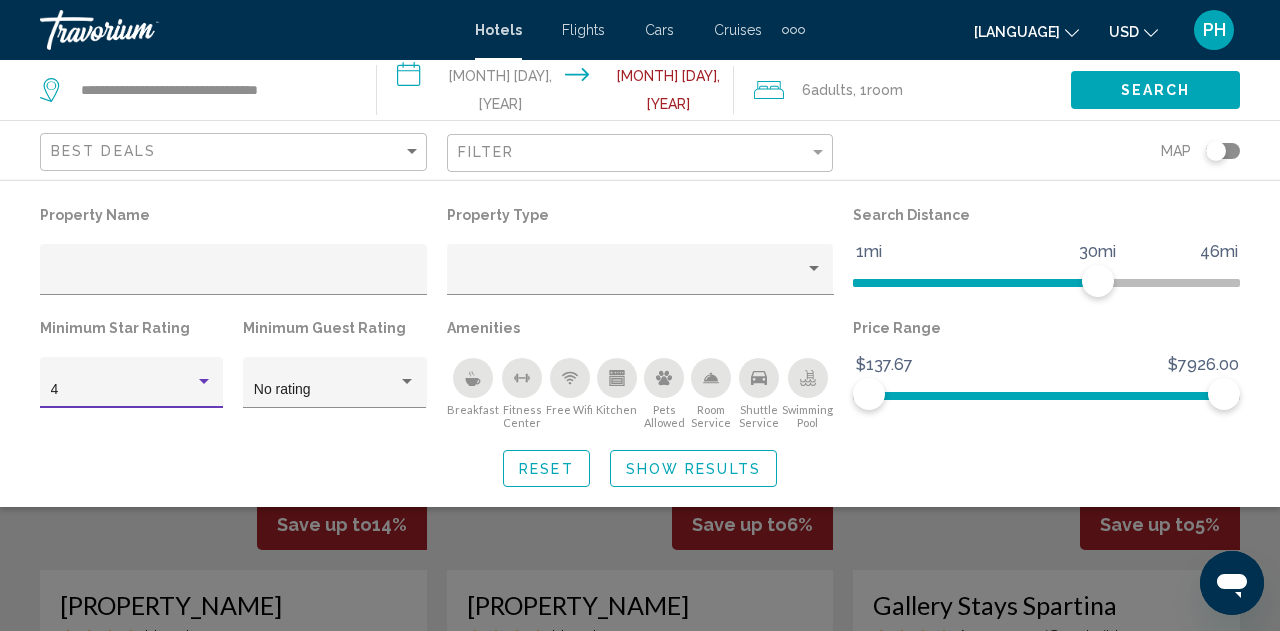 click at bounding box center (473, 378) 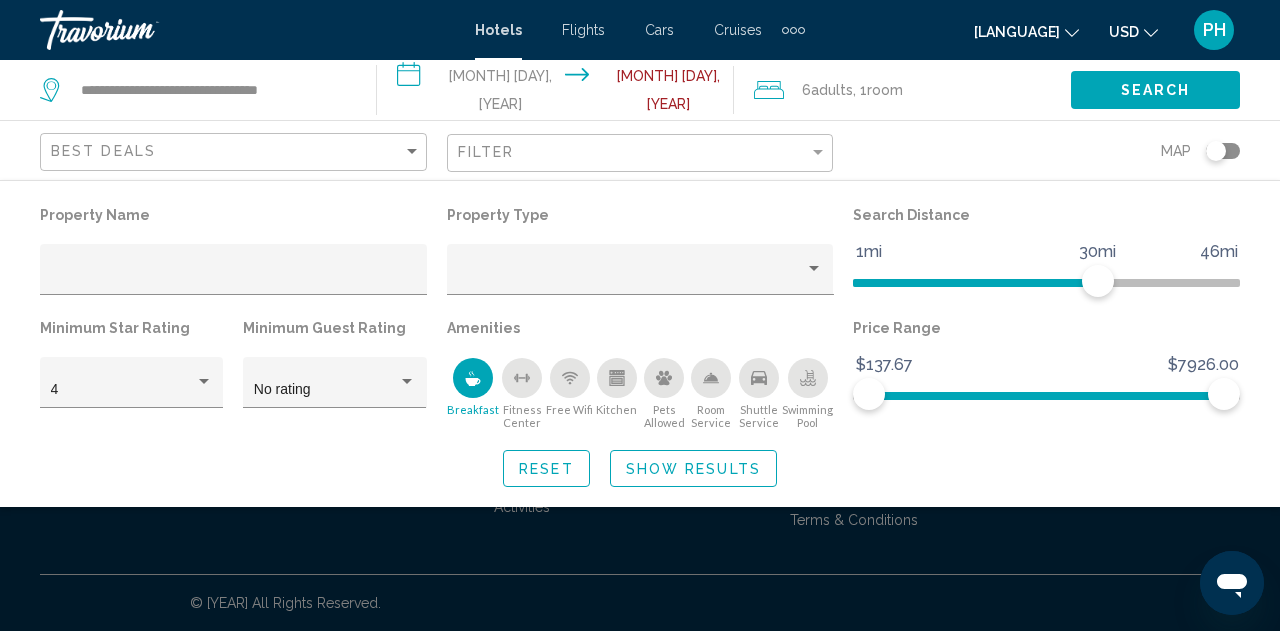 click at bounding box center (522, 378) 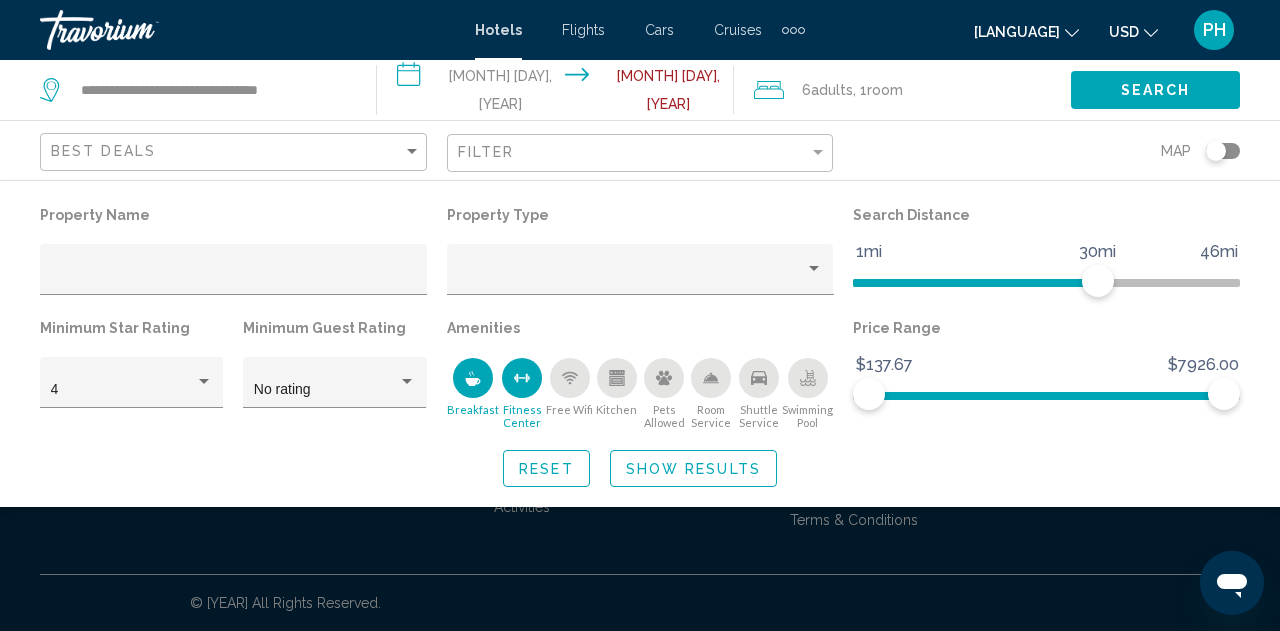 click at bounding box center [569, 380] 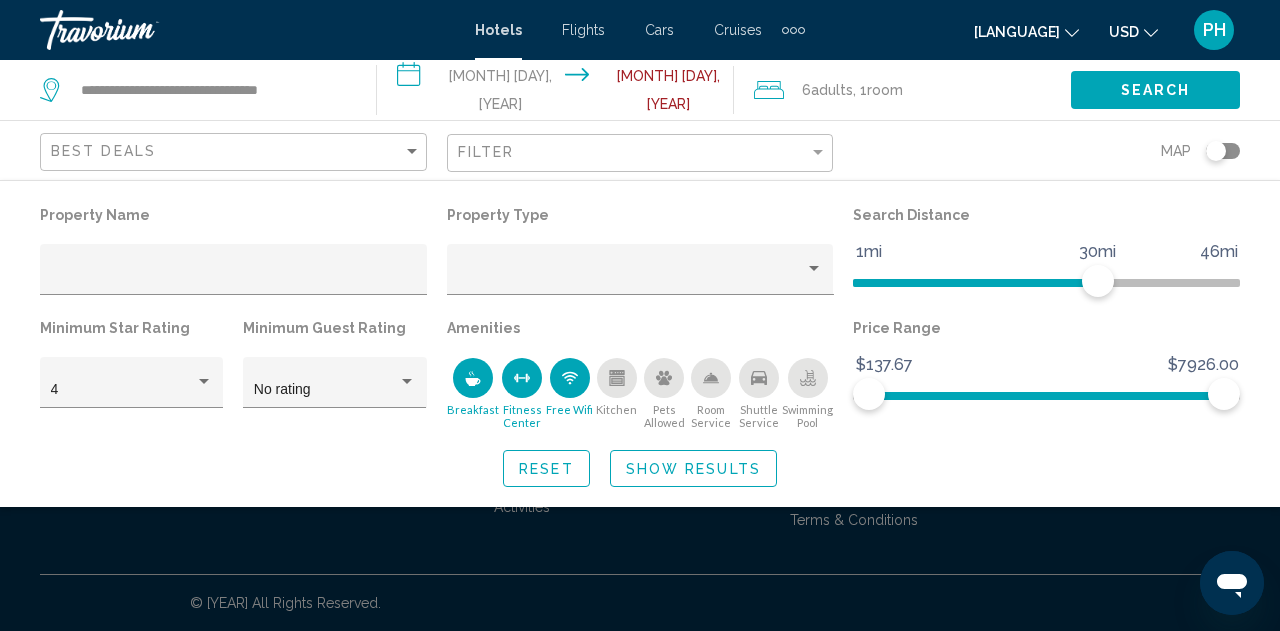 click at bounding box center (759, 378) 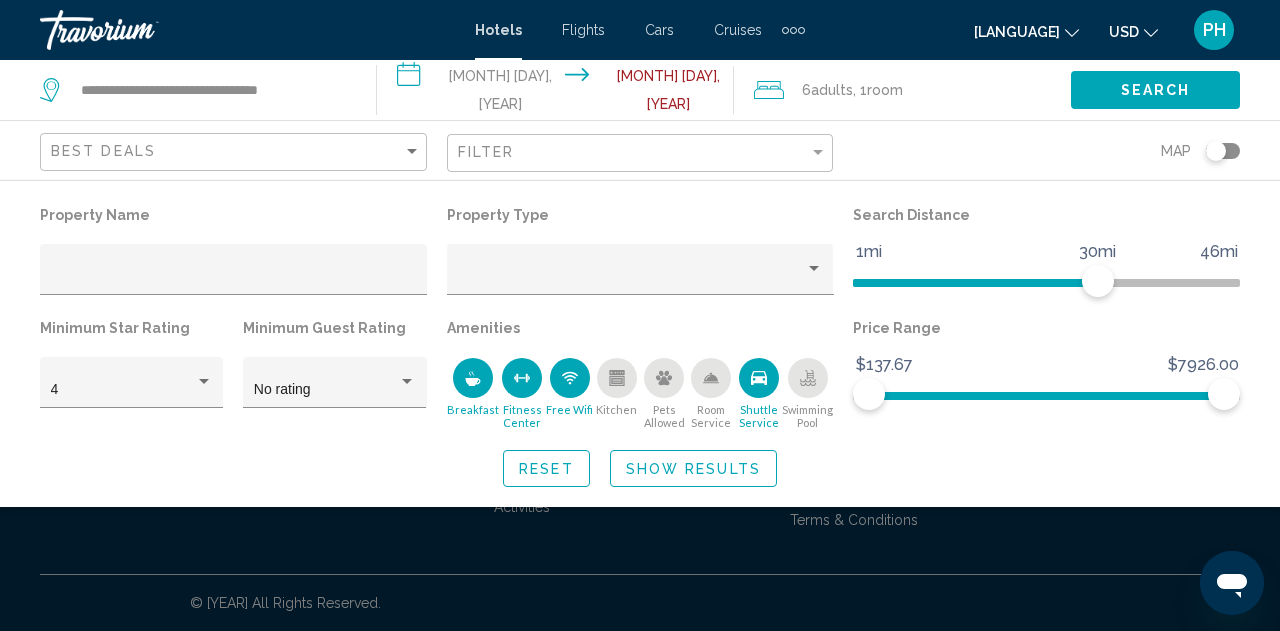 click at bounding box center [808, 378] 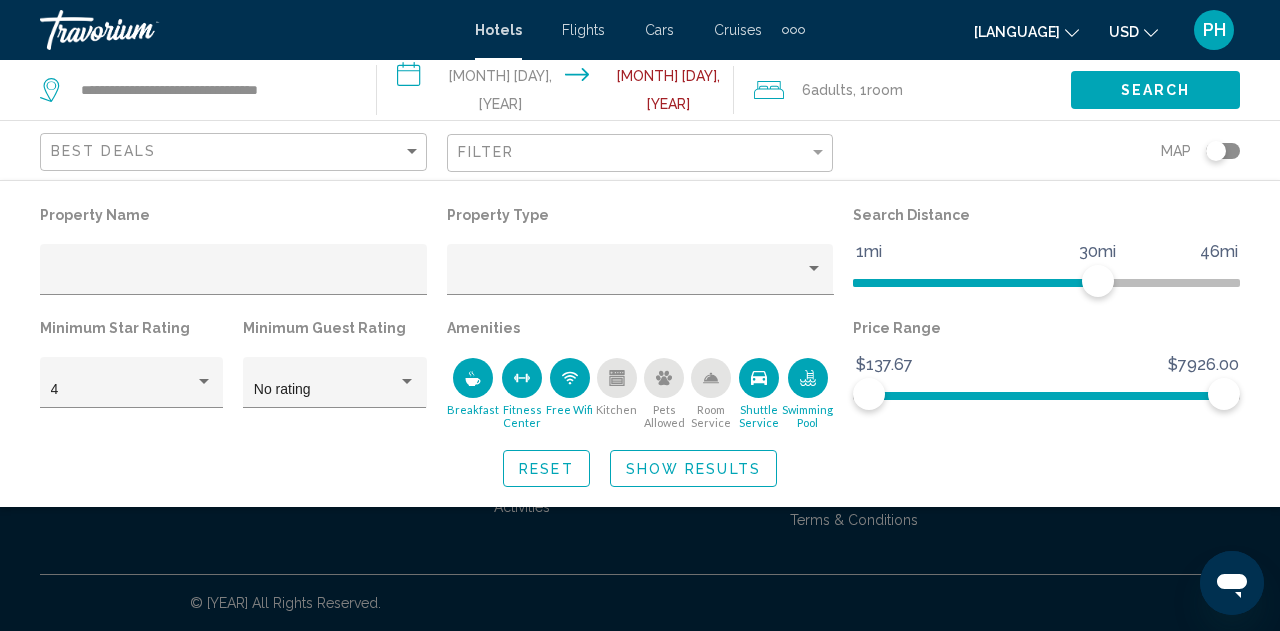 click on "Show Results" at bounding box center [693, 469] 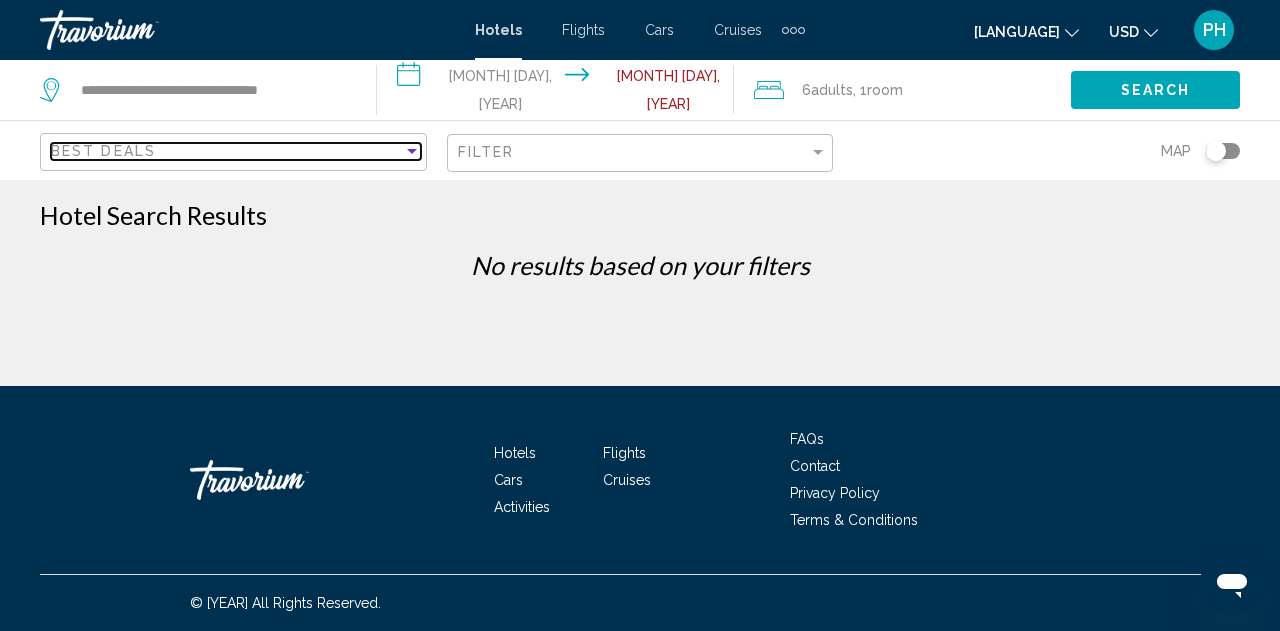click at bounding box center (412, 151) 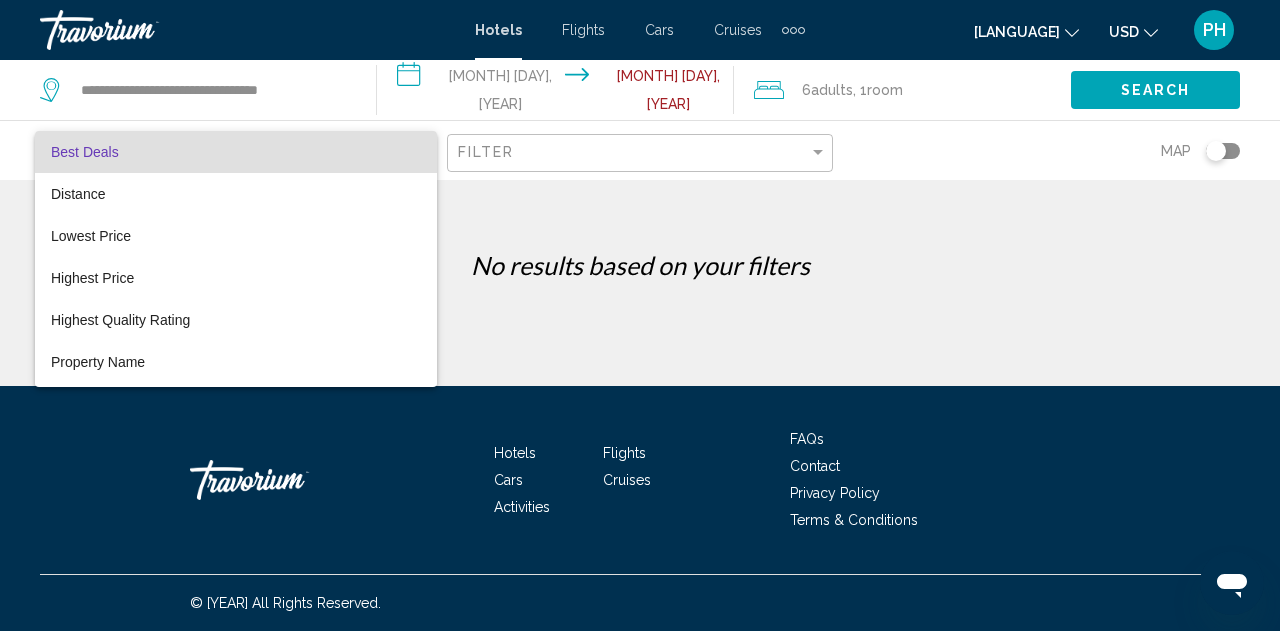 click at bounding box center [640, 315] 